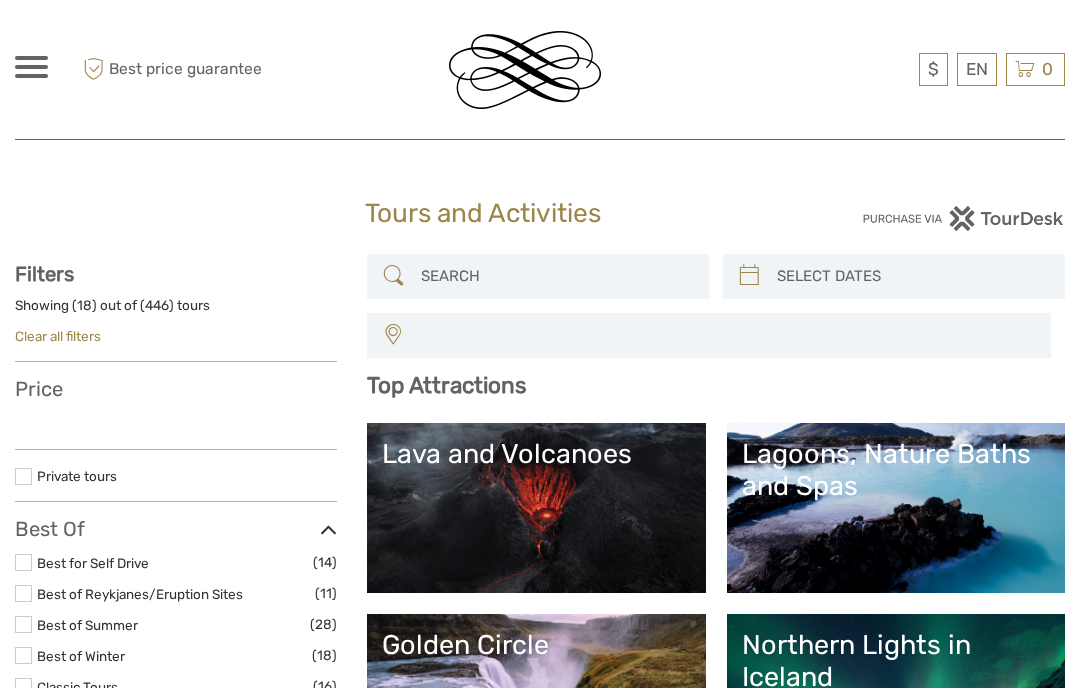 select 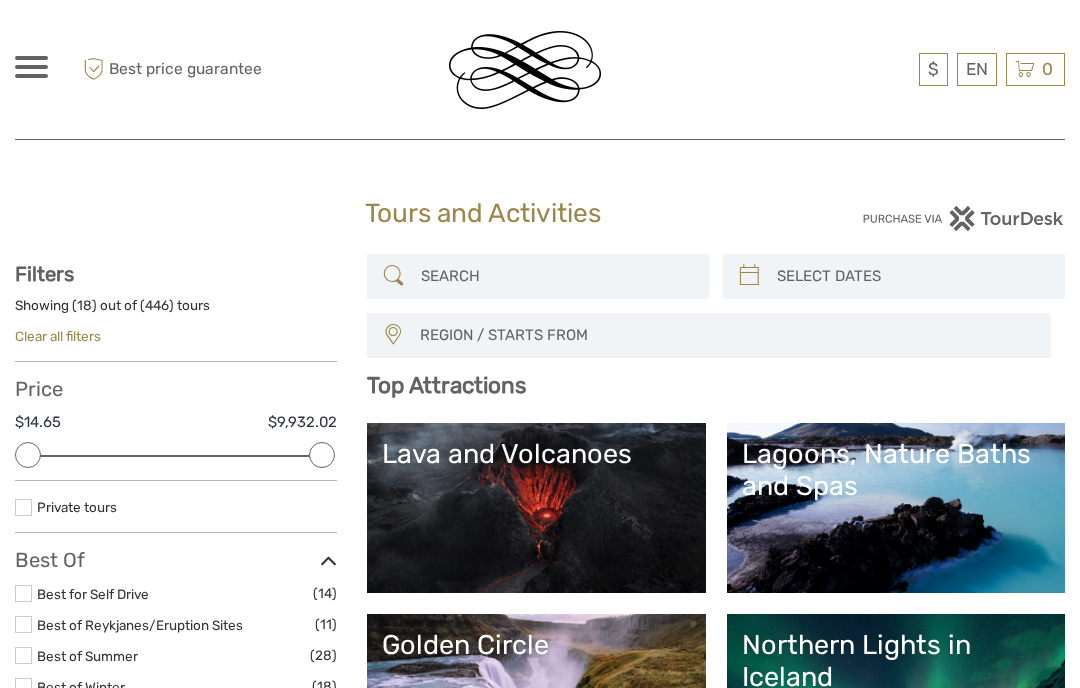 click at bounding box center (556, 276) 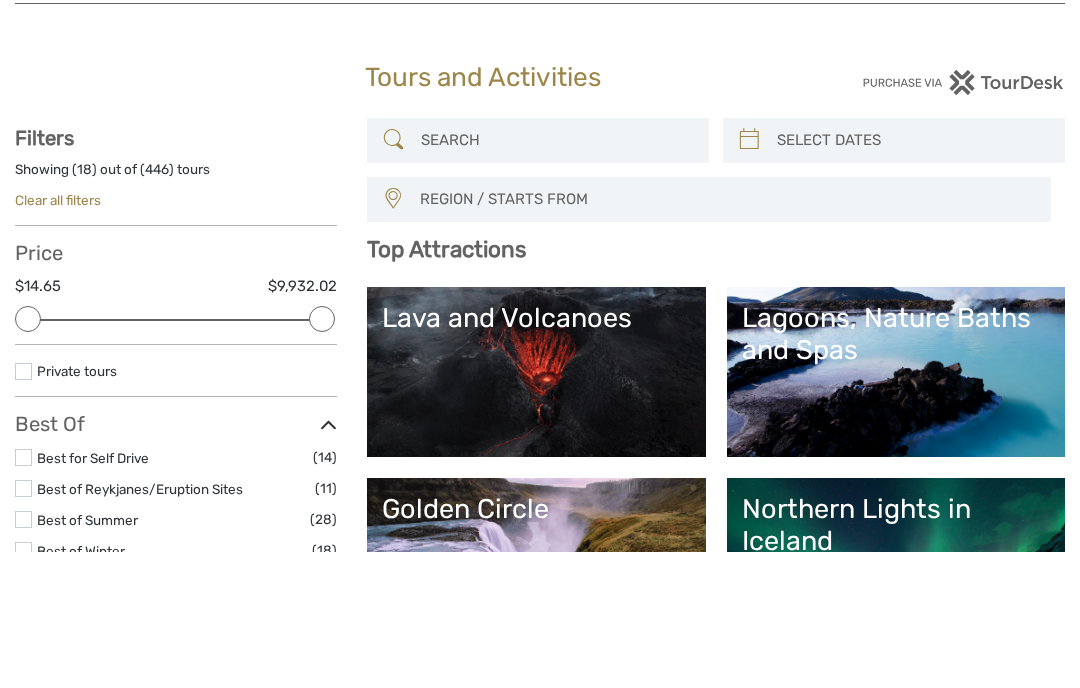 scroll, scrollTop: 0, scrollLeft: 0, axis: both 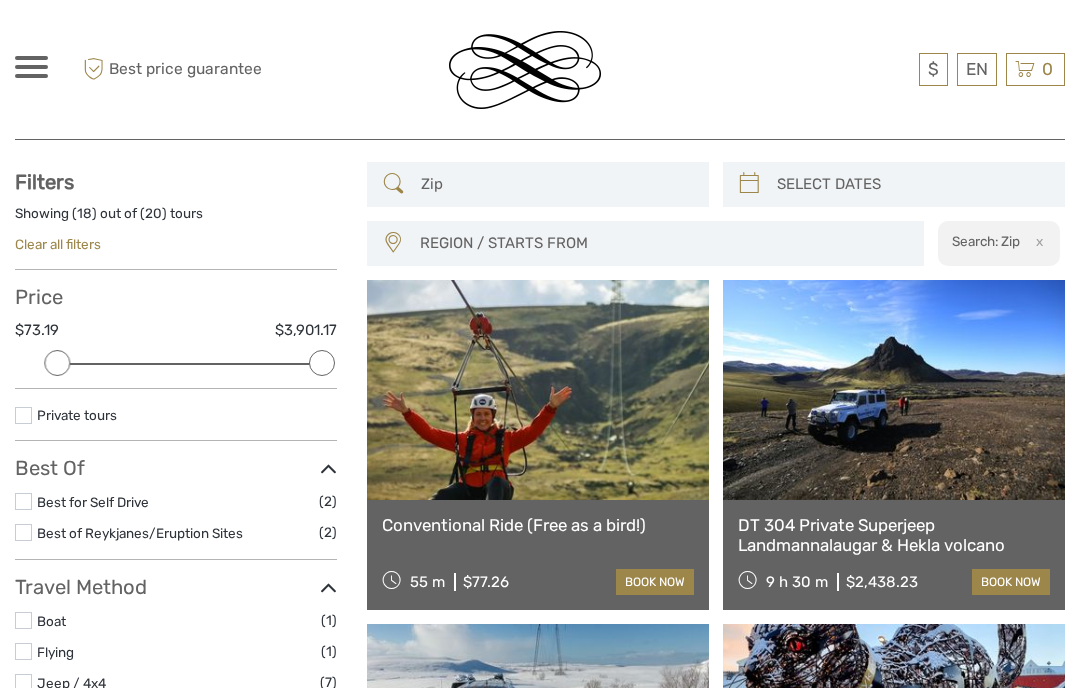 click at bounding box center [538, 390] 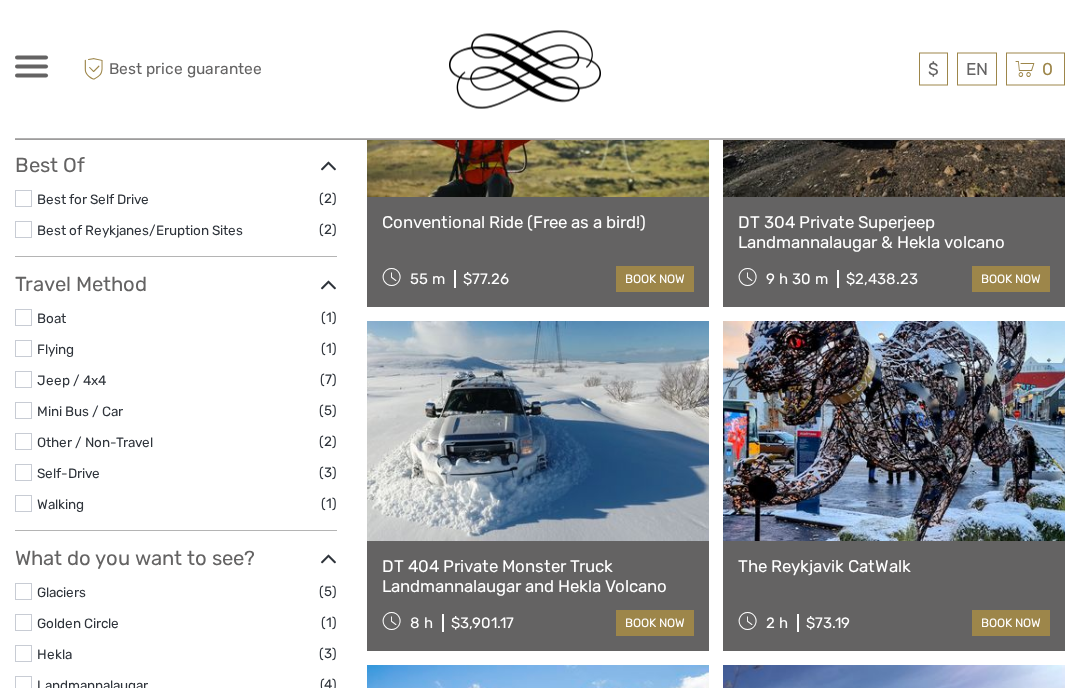 scroll, scrollTop: 0, scrollLeft: 0, axis: both 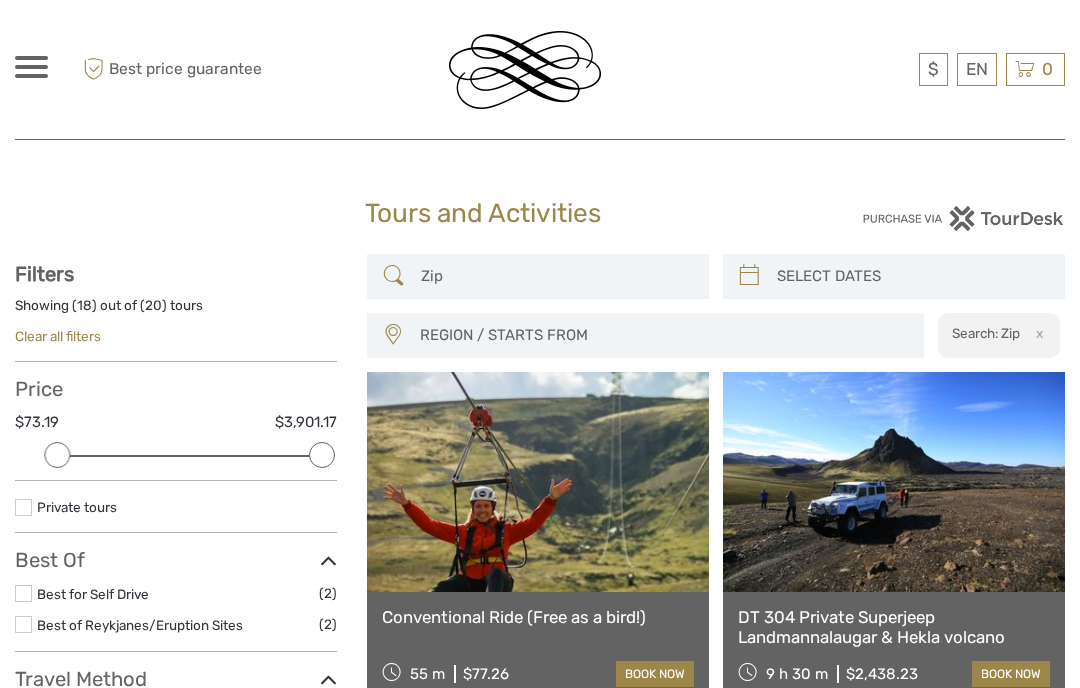 click on "Zip" at bounding box center (556, 276) 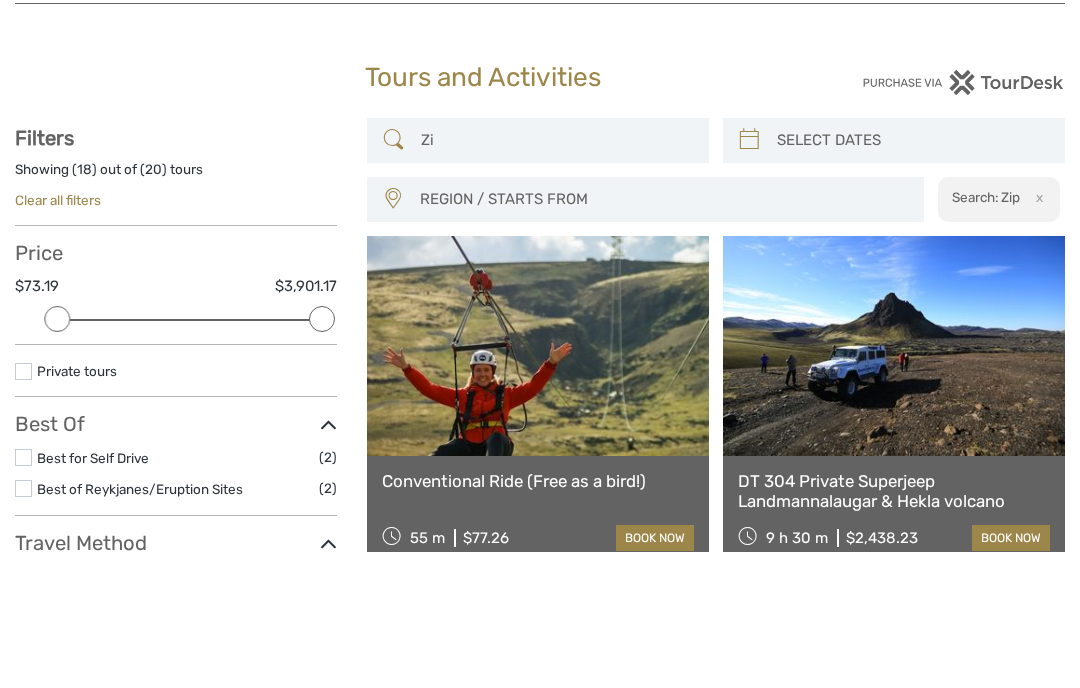 type on "Z" 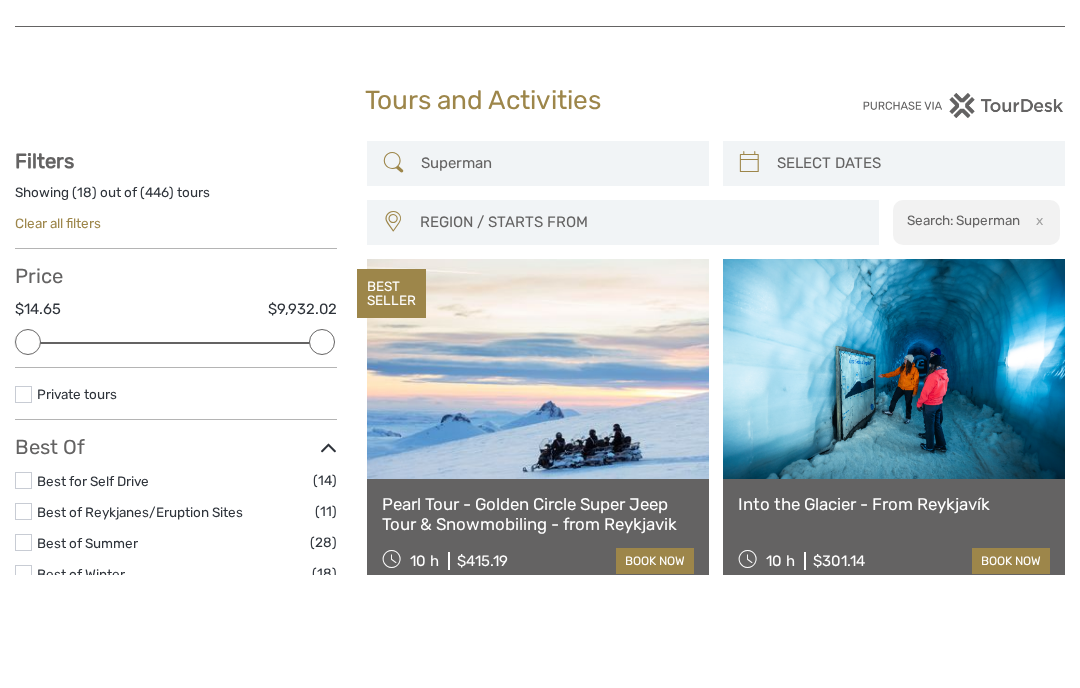 scroll, scrollTop: 113, scrollLeft: 0, axis: vertical 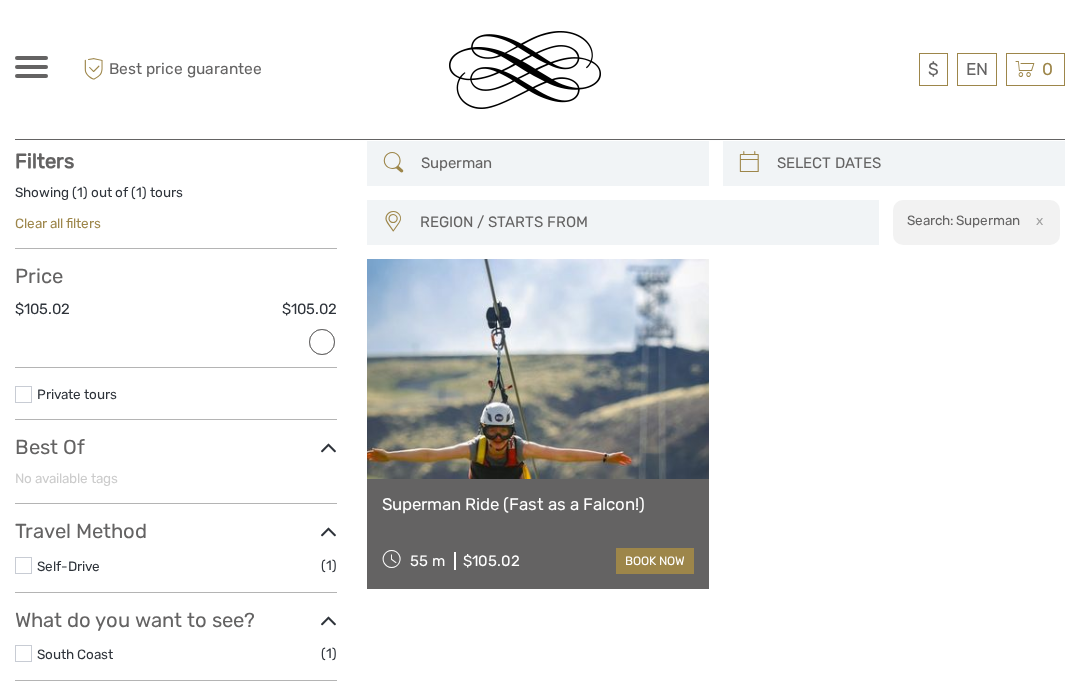 click at bounding box center (538, 369) 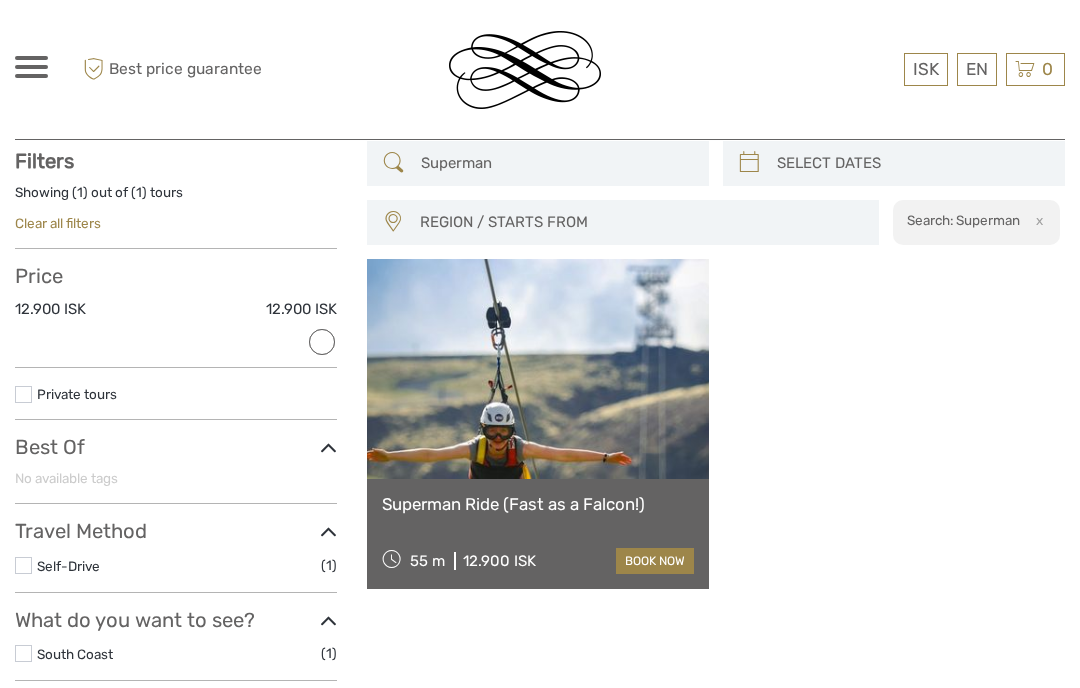 click on "$" at bounding box center [0, 0] 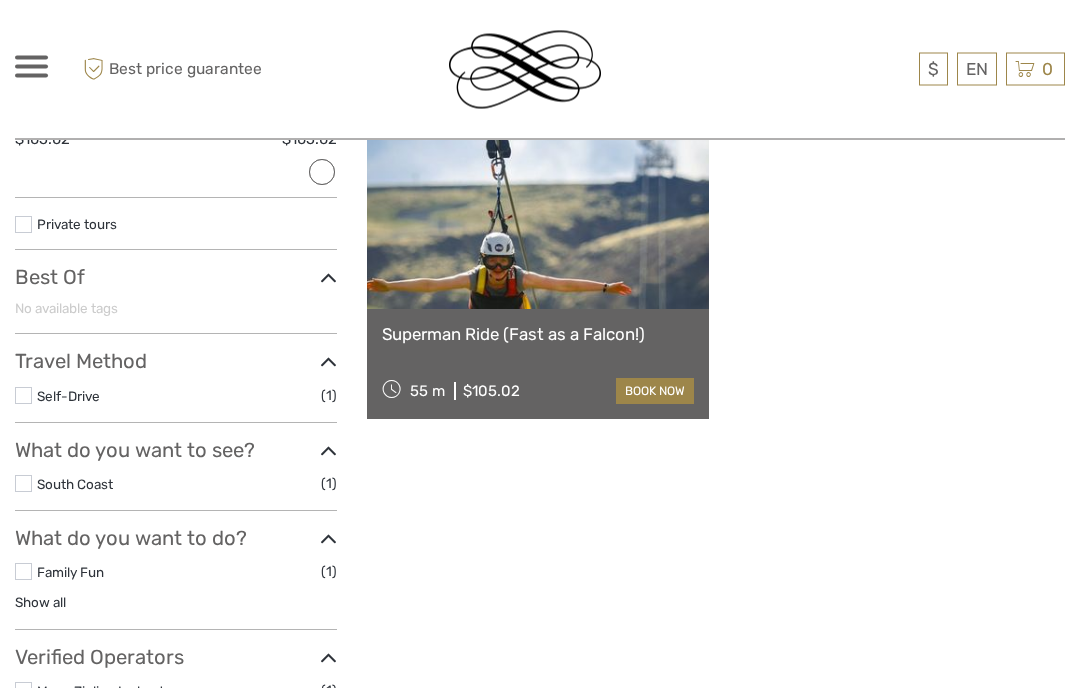 scroll, scrollTop: 277, scrollLeft: 0, axis: vertical 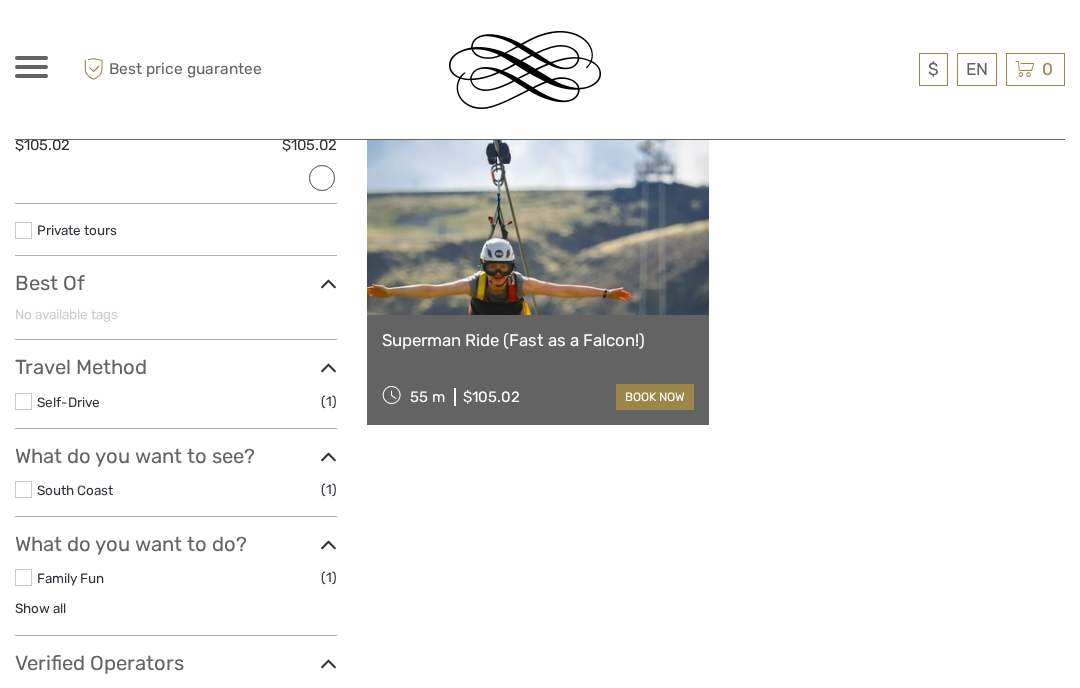 click at bounding box center (31, 67) 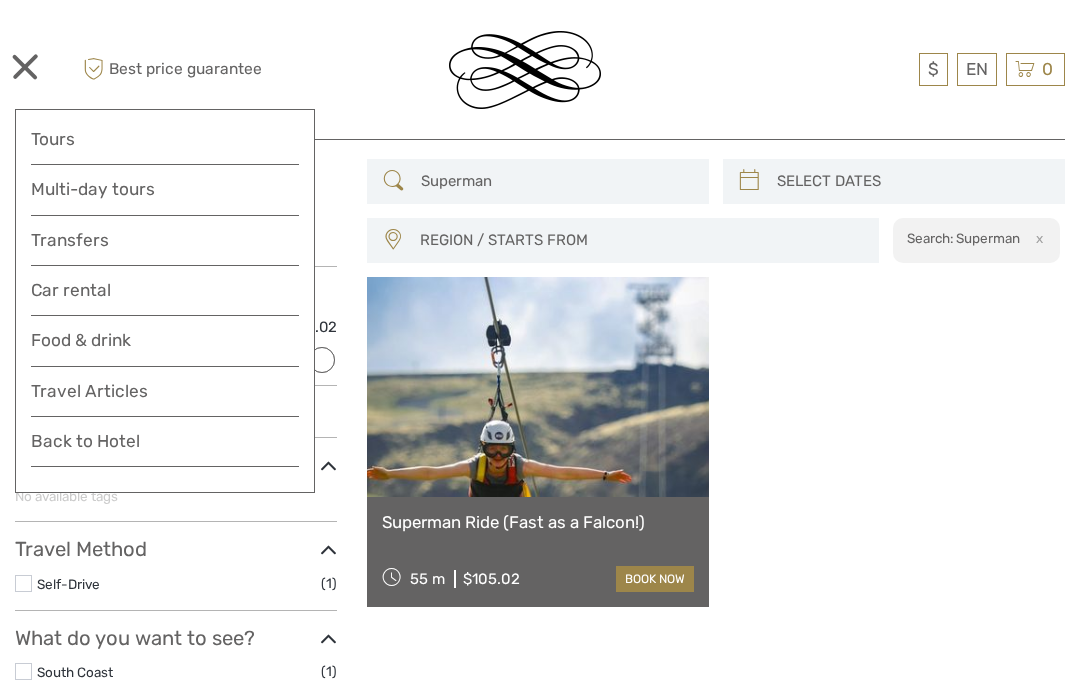 scroll, scrollTop: 113, scrollLeft: 0, axis: vertical 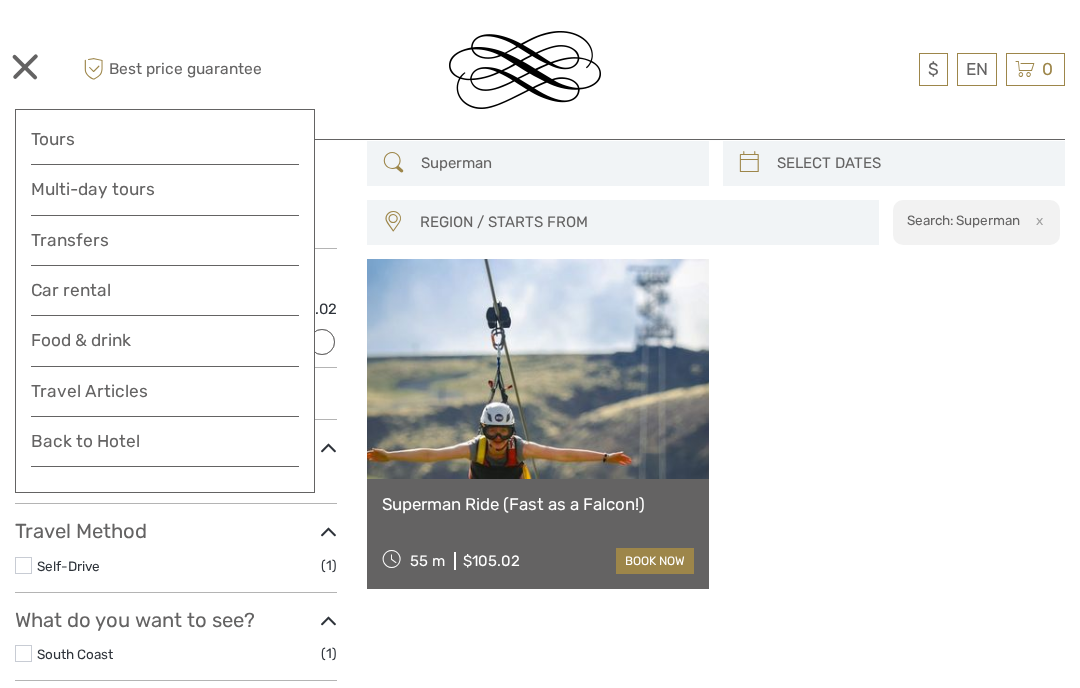 click on "Superman
REGION / STARTS FROM
Capital Region
North
Reykjanes / Keflavík
South
Southeast
West
Capital Region
North
Reykjanes / Keflavík
South
Southeast
West
Search: Superman
x
Top Attractions
Lava and Volcanoes
Lagoons, Nature Baths and Spas
Golden Circle
Northern Lights in Iceland
Lava and Volcanoes
Golden Circle
Lagoons, Nature Baths and Spas" at bounding box center [716, 564] 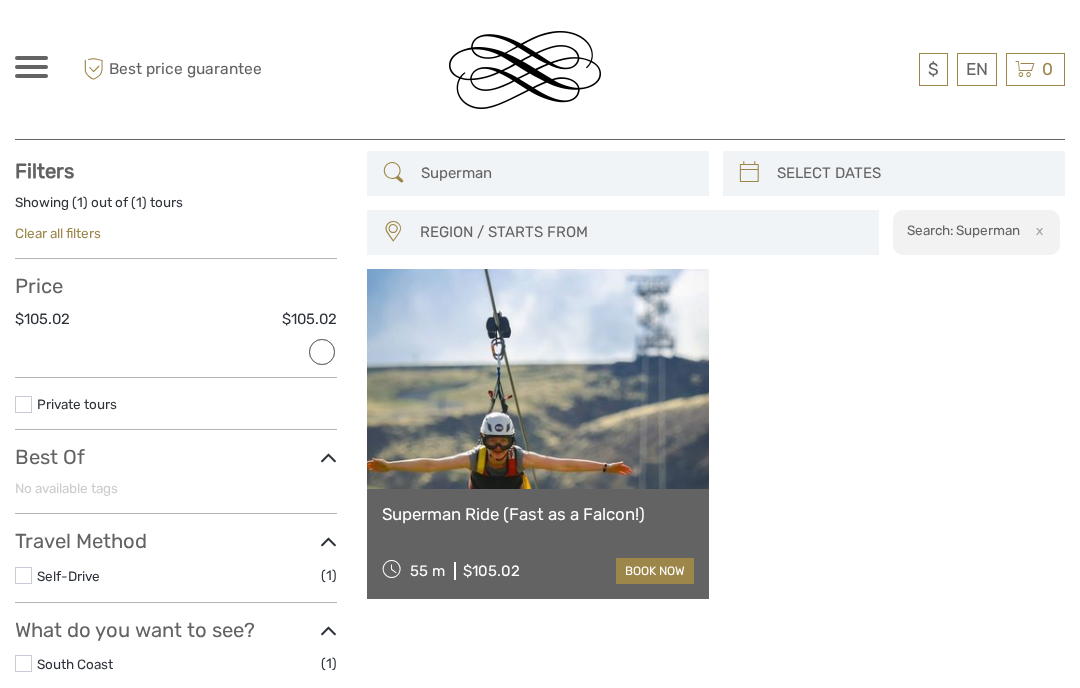 scroll, scrollTop: 0, scrollLeft: 0, axis: both 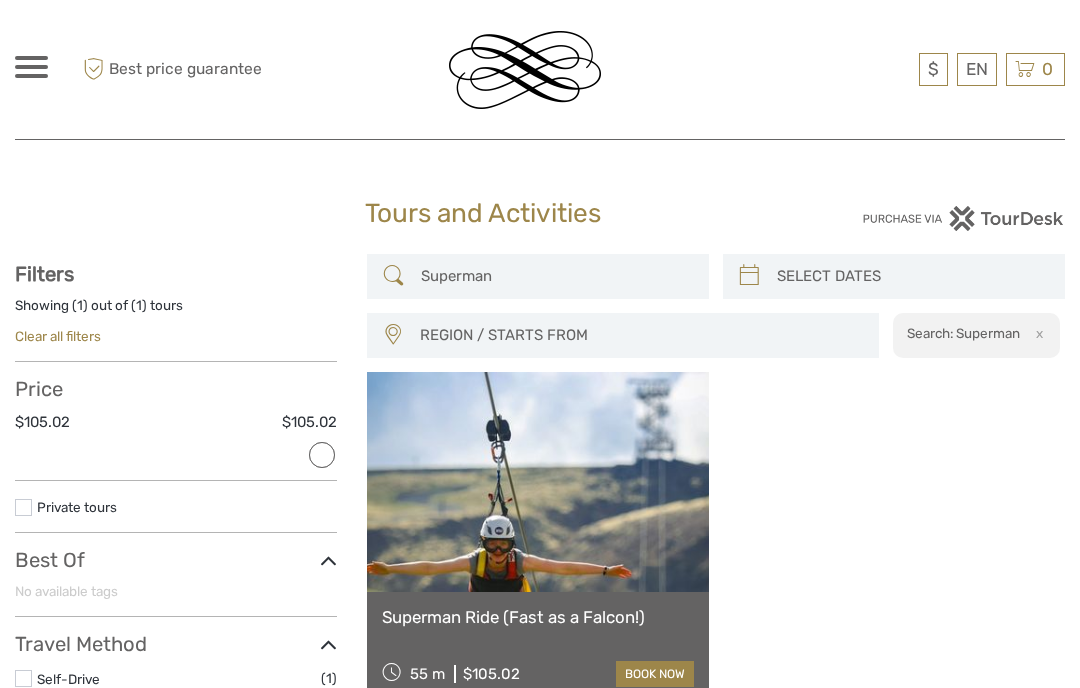 click on "Superman" at bounding box center (556, 276) 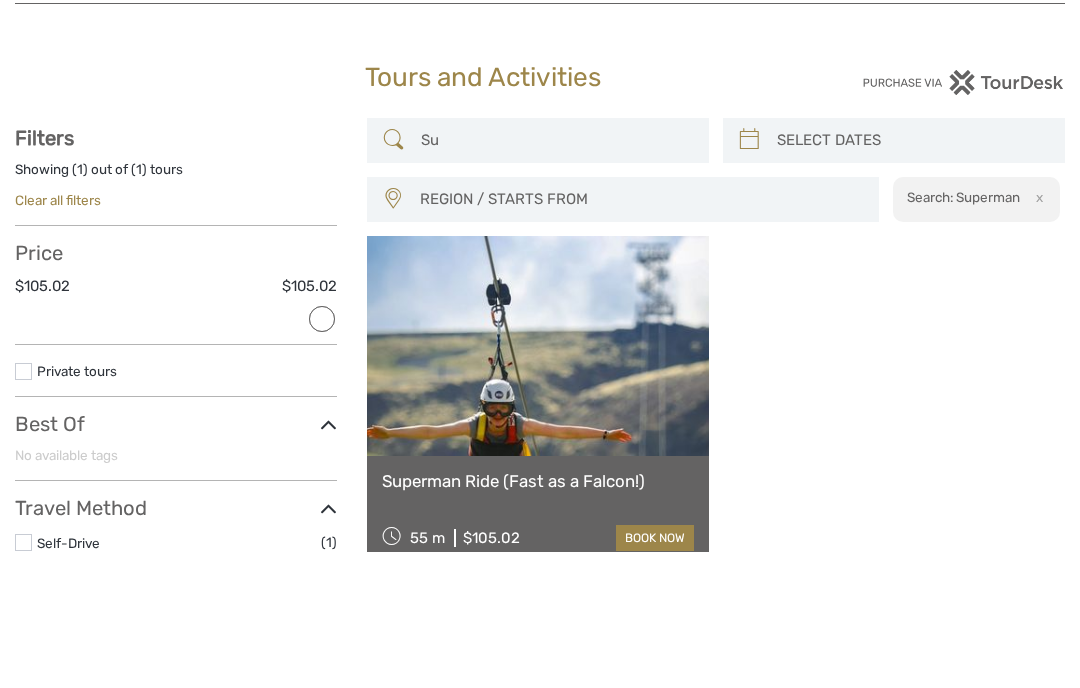 type on "S" 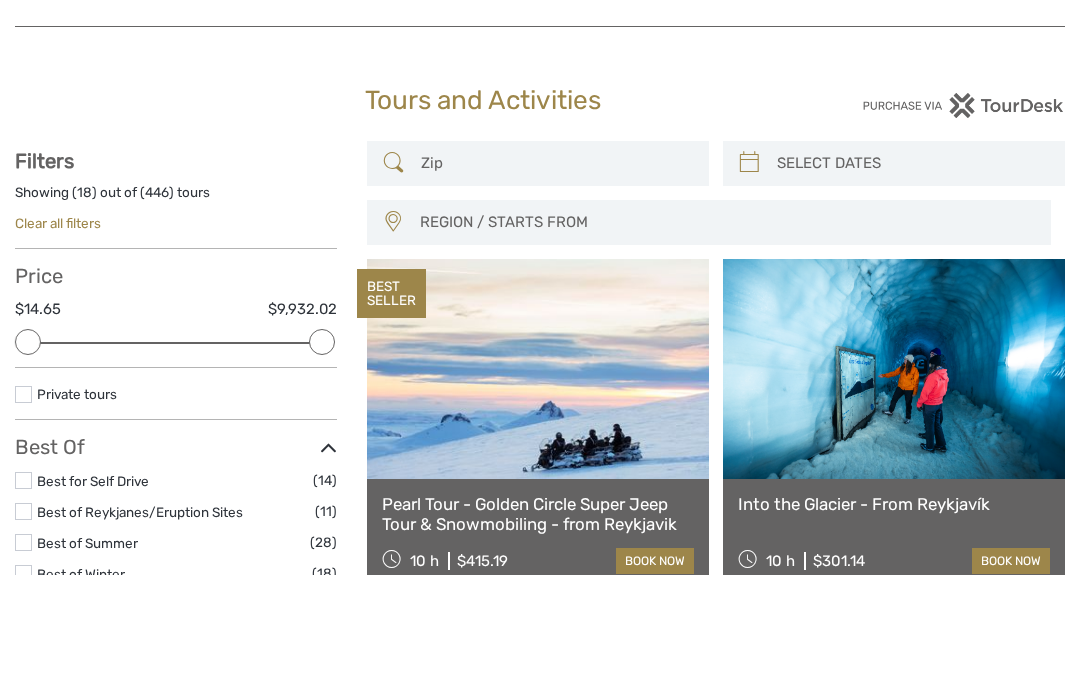 scroll, scrollTop: 113, scrollLeft: 0, axis: vertical 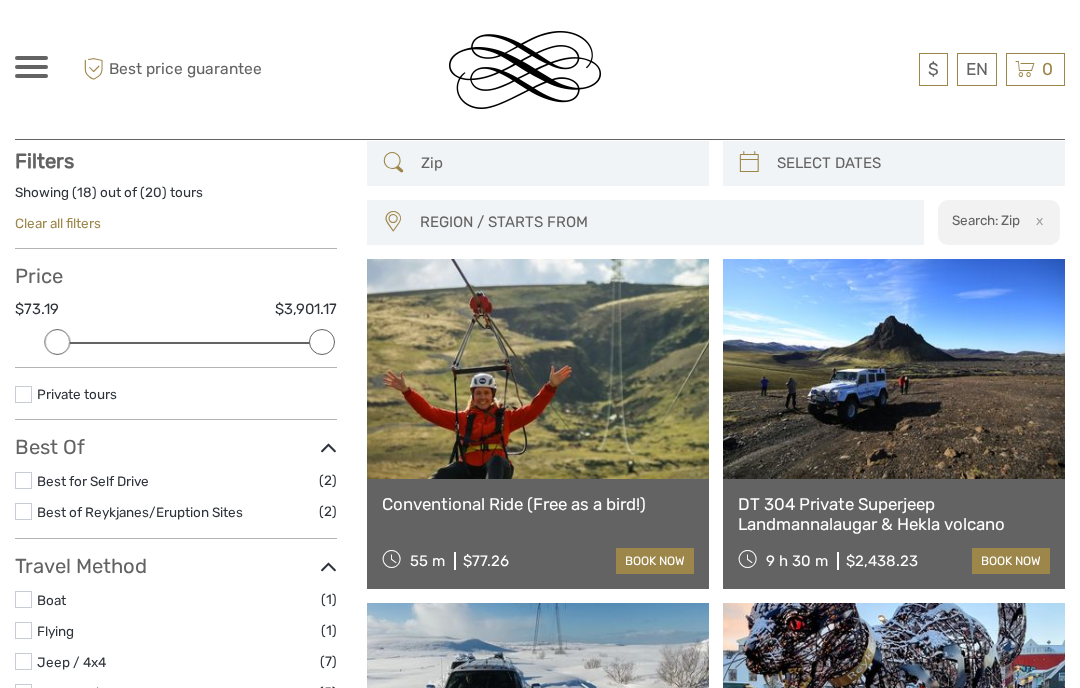 type on "Zip" 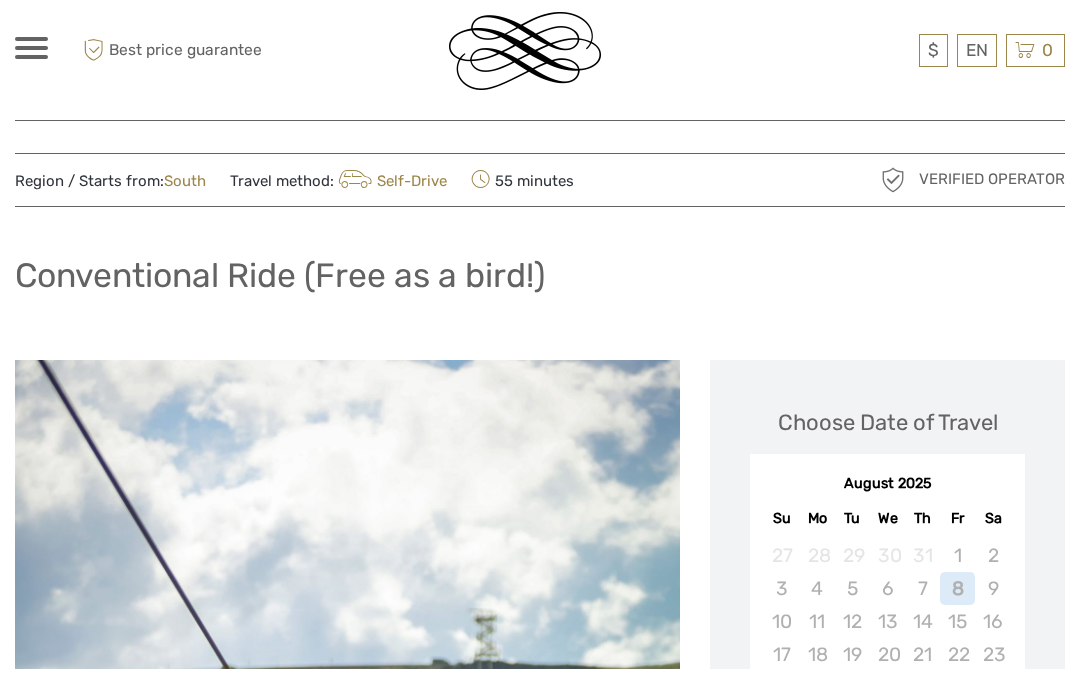 scroll, scrollTop: 0, scrollLeft: 0, axis: both 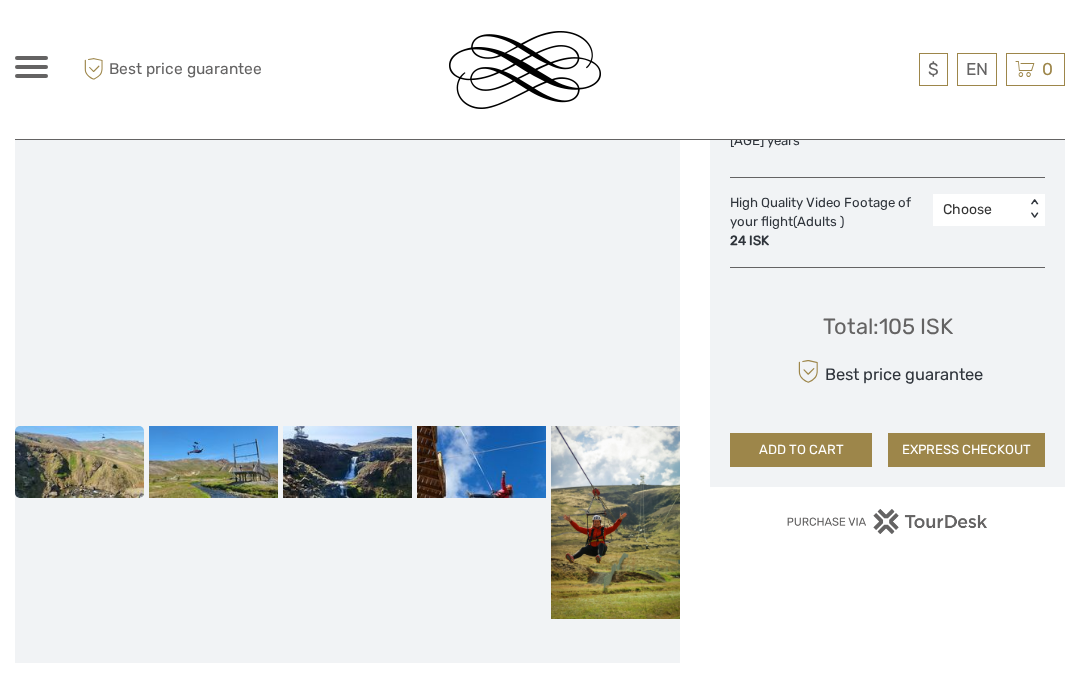 click at bounding box center (79, 462) 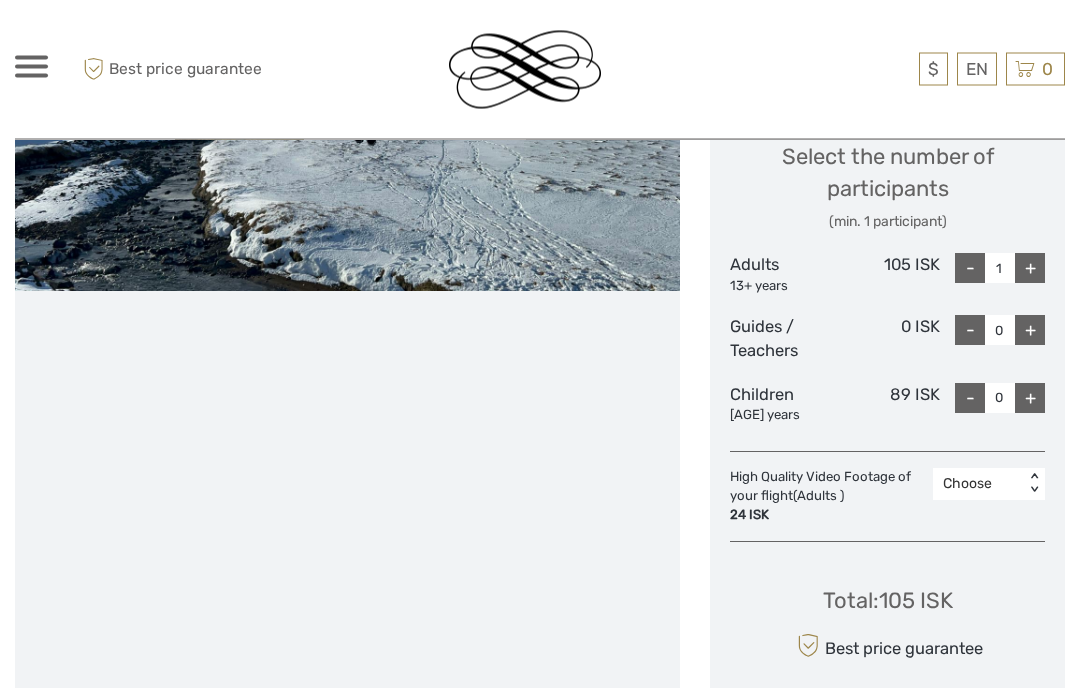 scroll, scrollTop: 884, scrollLeft: 0, axis: vertical 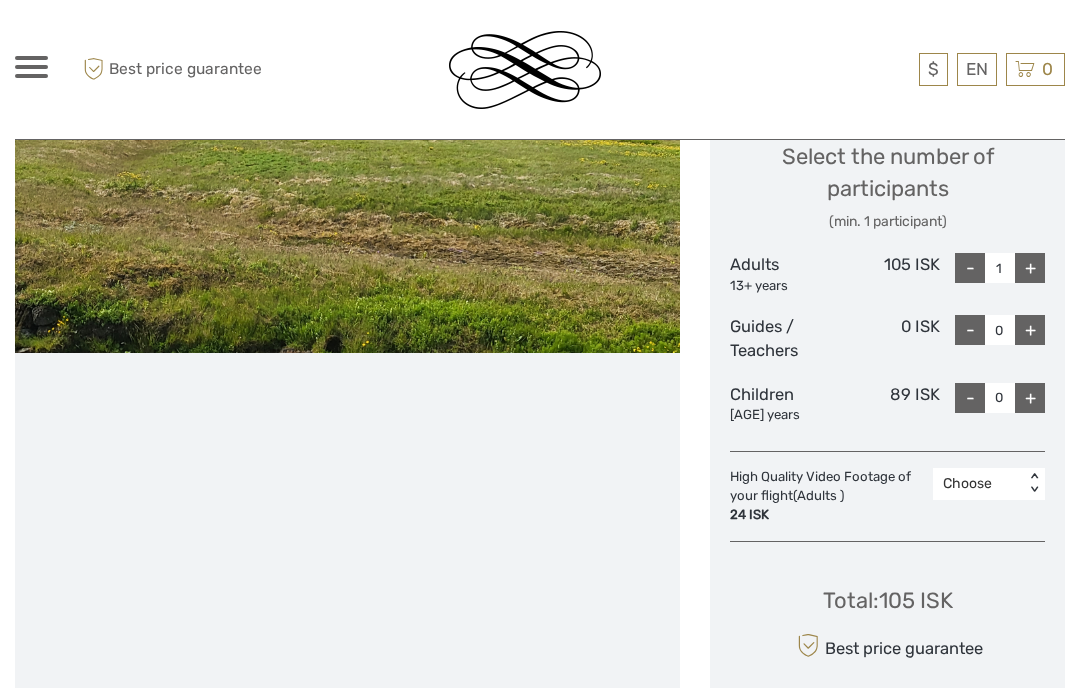 click on "+" at bounding box center [1030, 268] 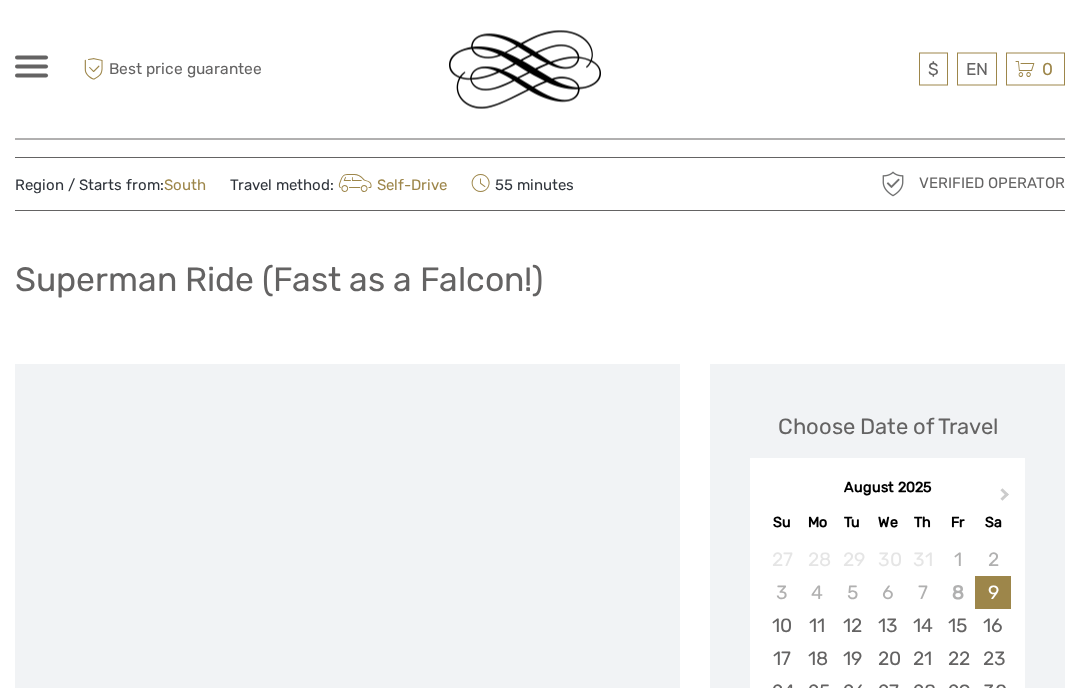 scroll, scrollTop: 0, scrollLeft: 0, axis: both 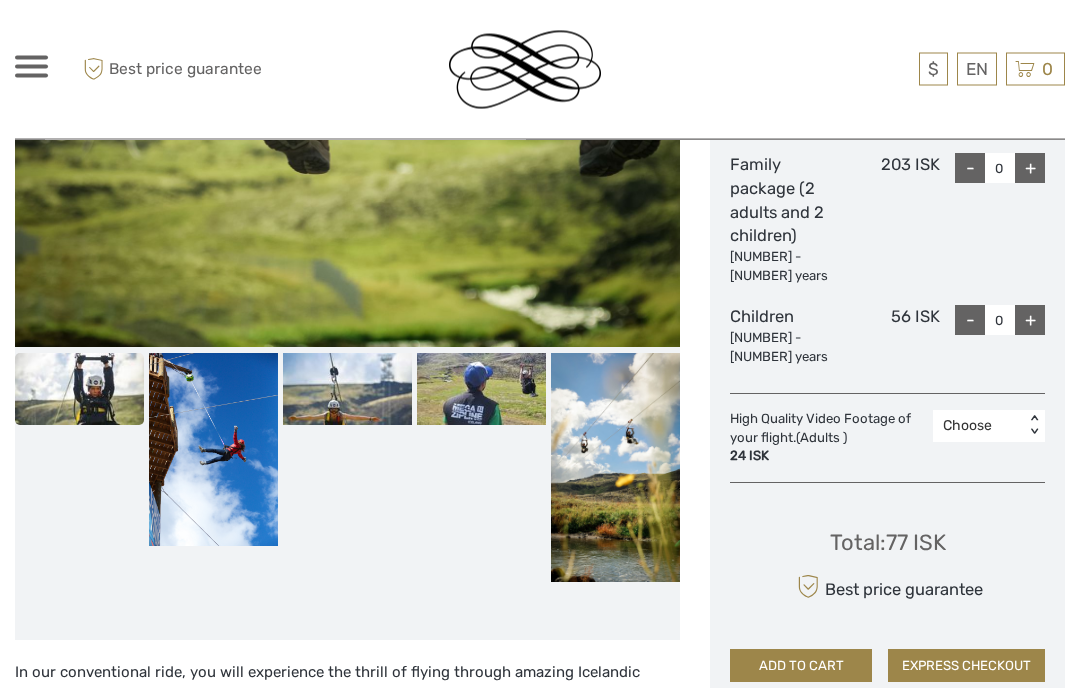 click at bounding box center (79, 390) 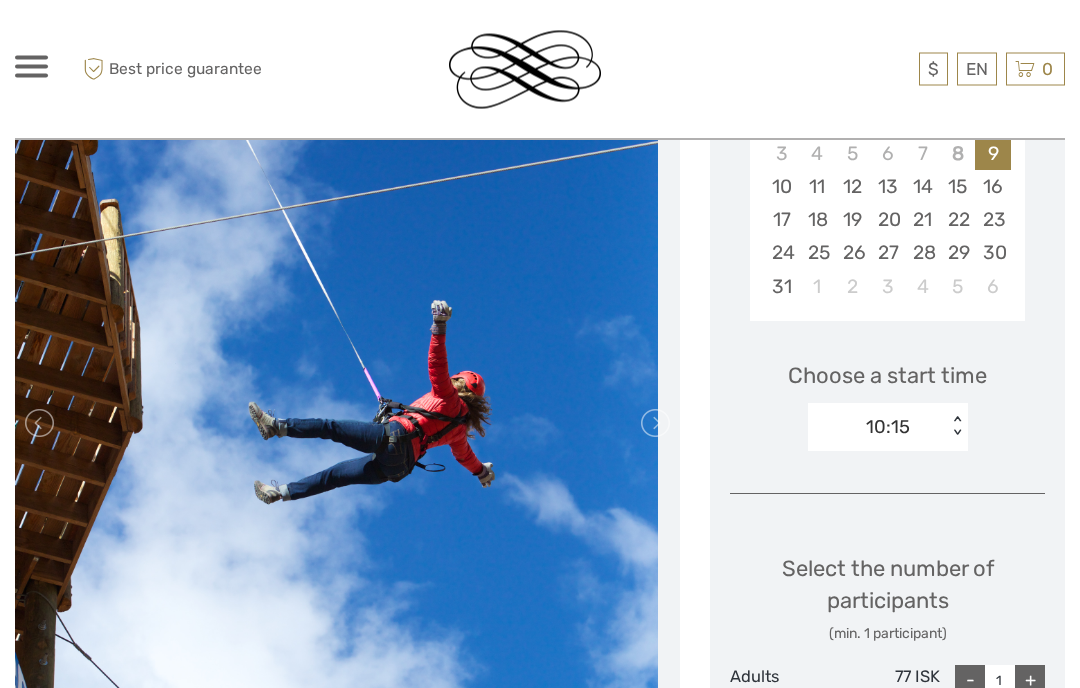 scroll, scrollTop: 469, scrollLeft: 0, axis: vertical 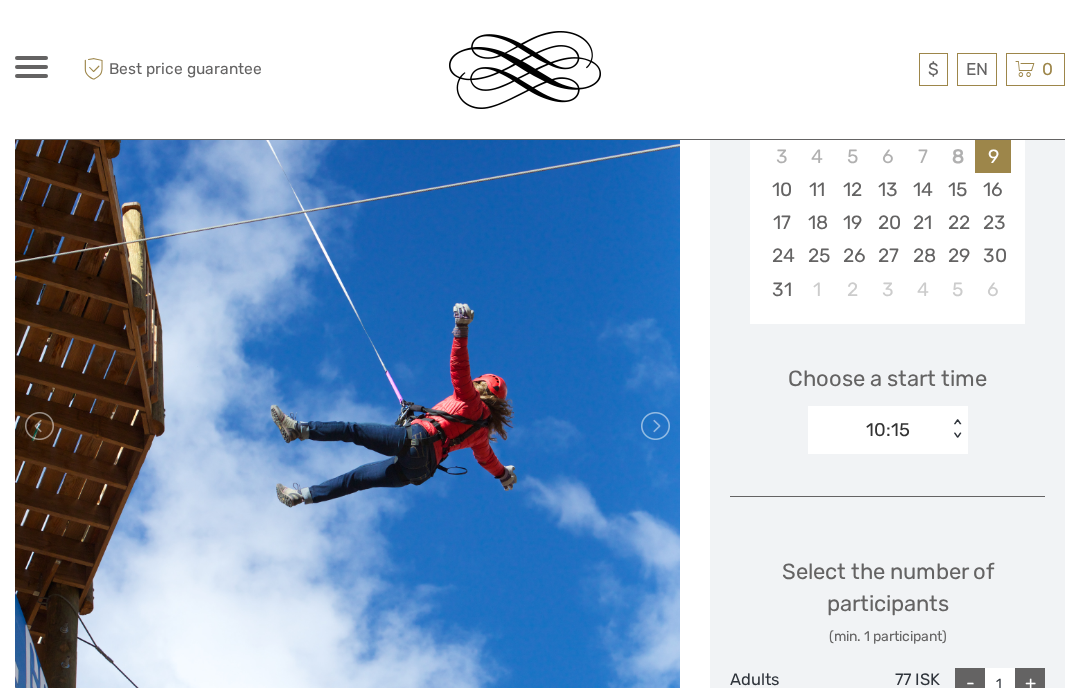 click at bounding box center [654, 426] 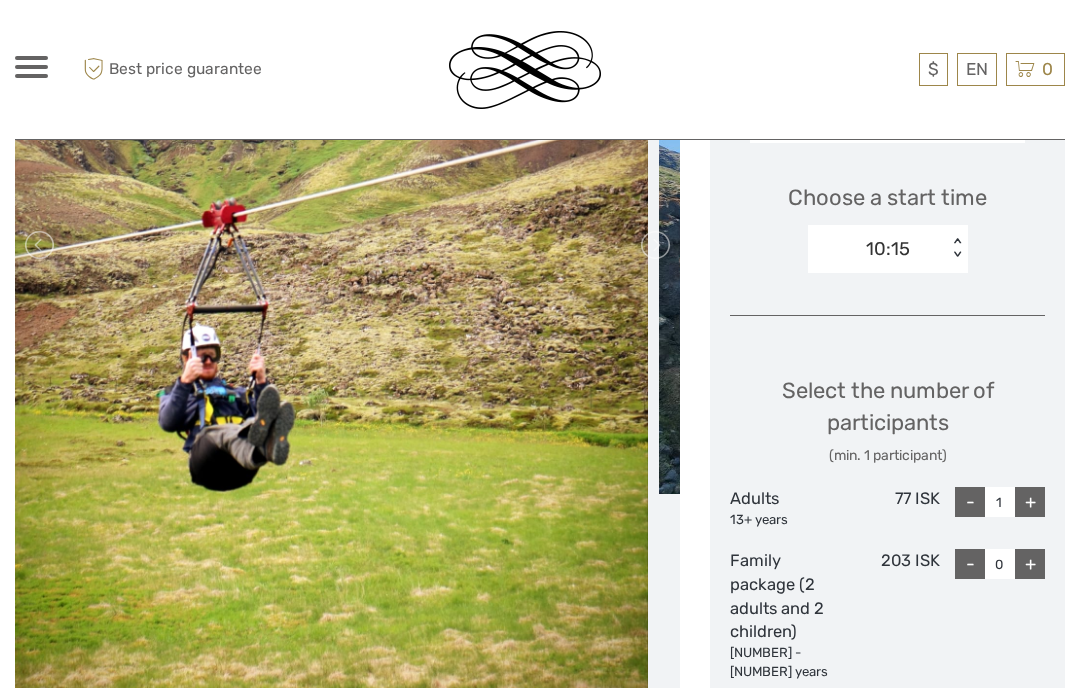 scroll, scrollTop: 652, scrollLeft: 0, axis: vertical 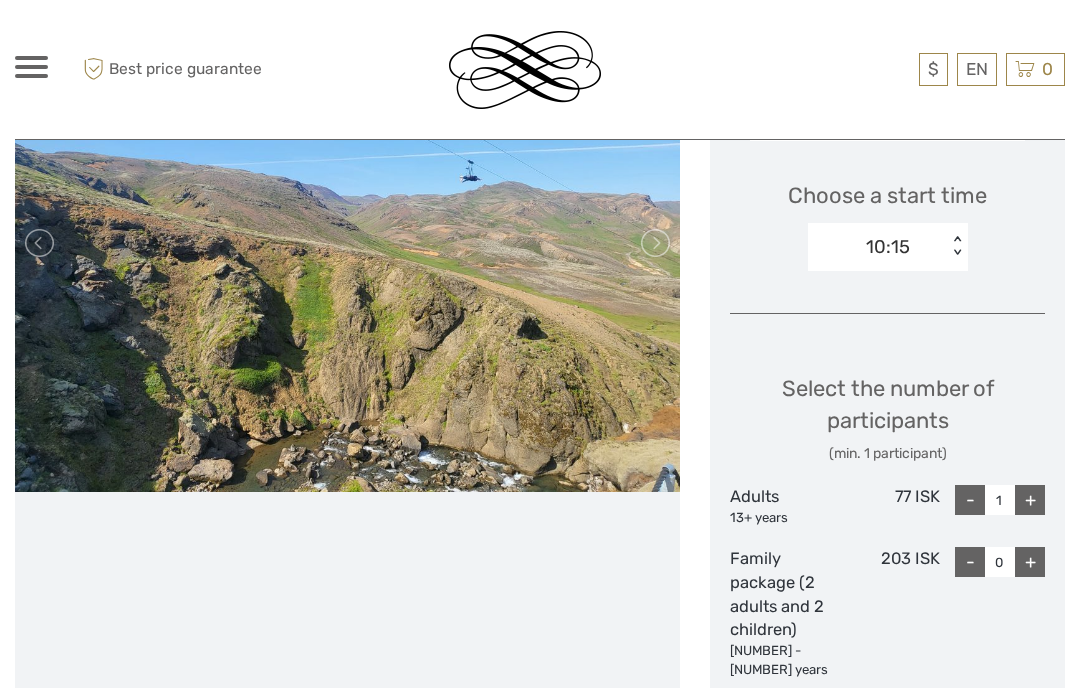 click at bounding box center (654, 243) 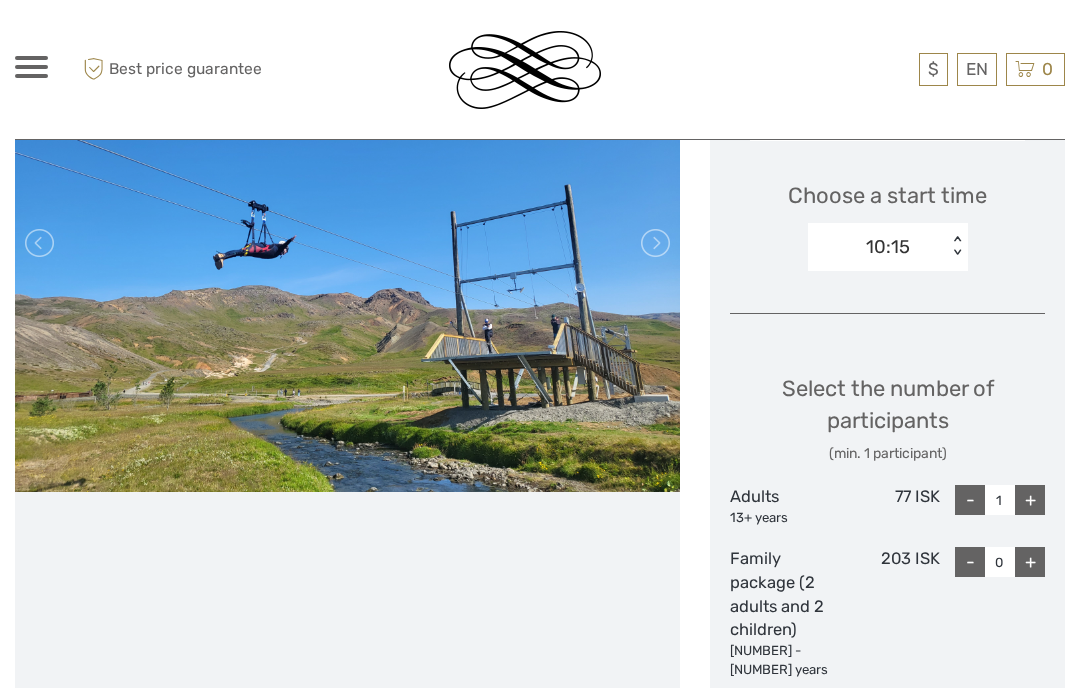 click at bounding box center (654, 243) 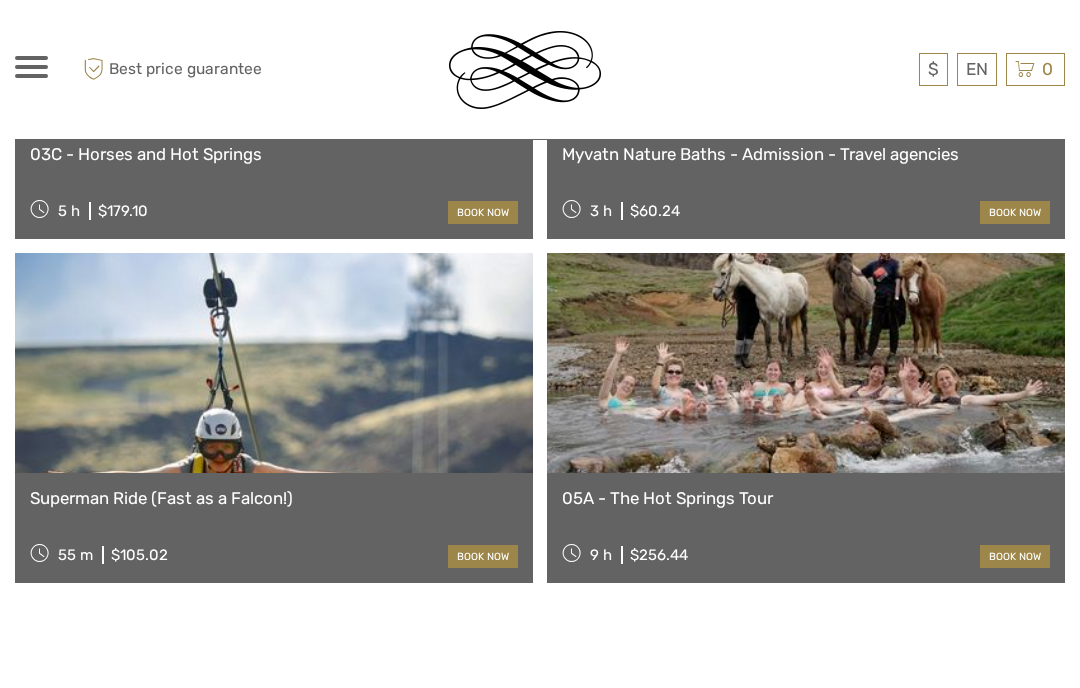 scroll, scrollTop: 2809, scrollLeft: 0, axis: vertical 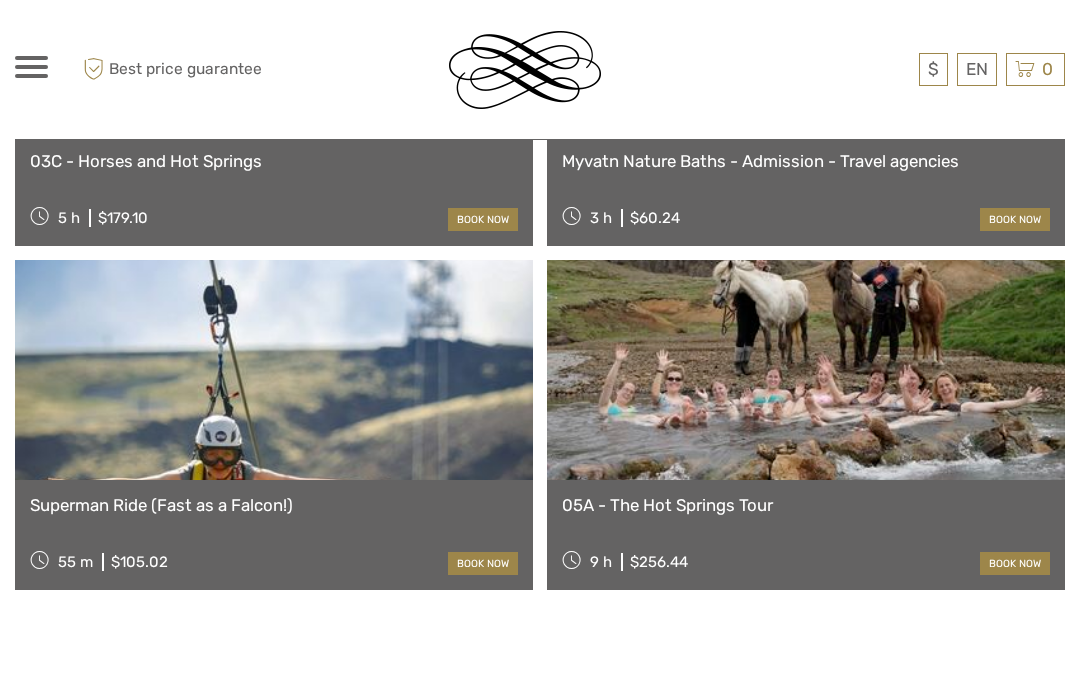 click at bounding box center [274, 370] 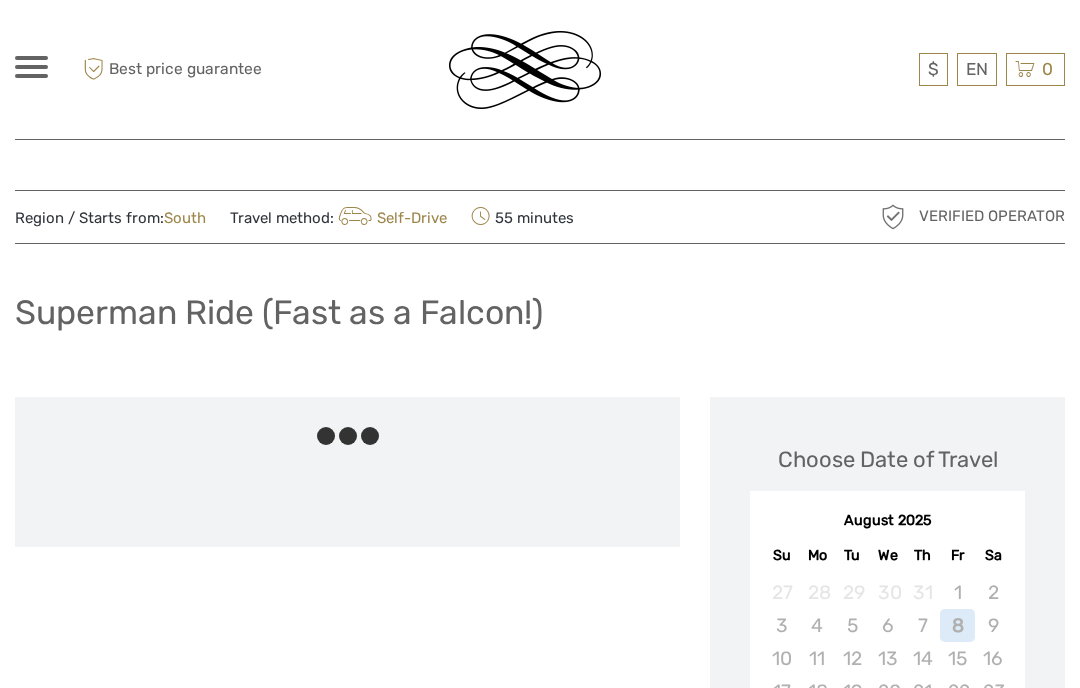 scroll, scrollTop: 0, scrollLeft: 0, axis: both 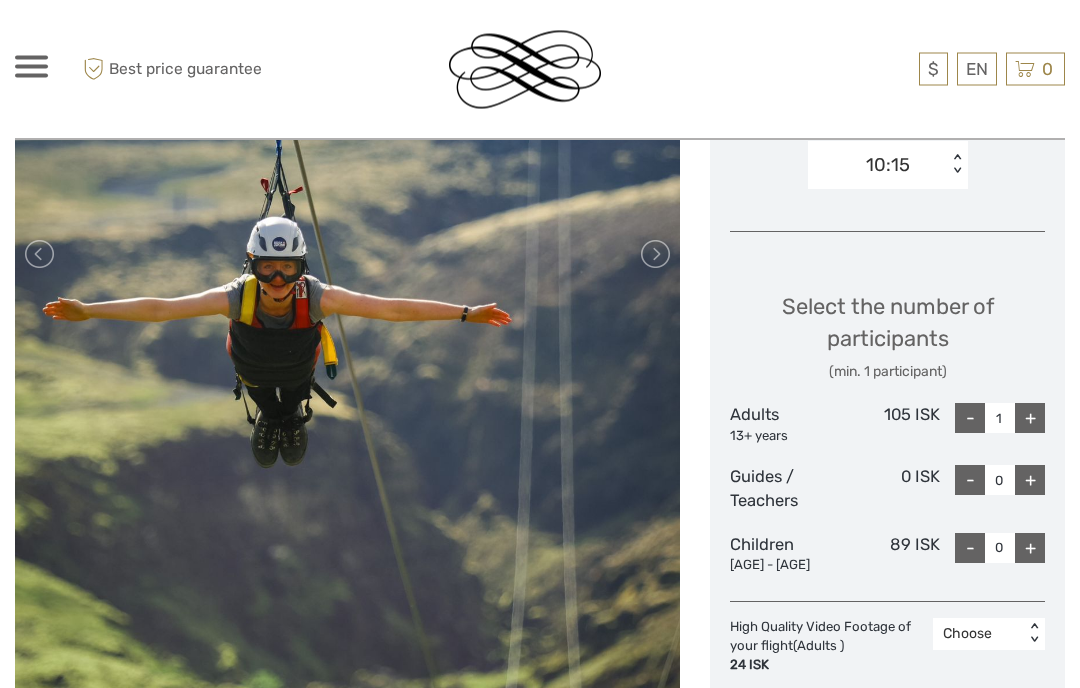 click at bounding box center [654, 255] 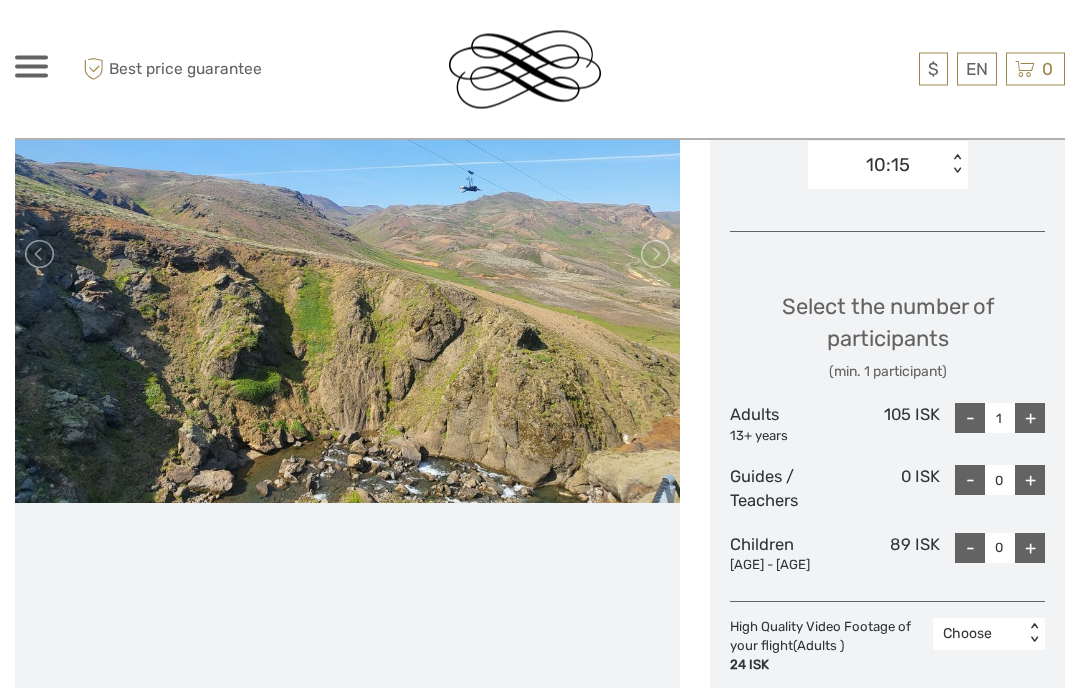 scroll, scrollTop: 734, scrollLeft: 0, axis: vertical 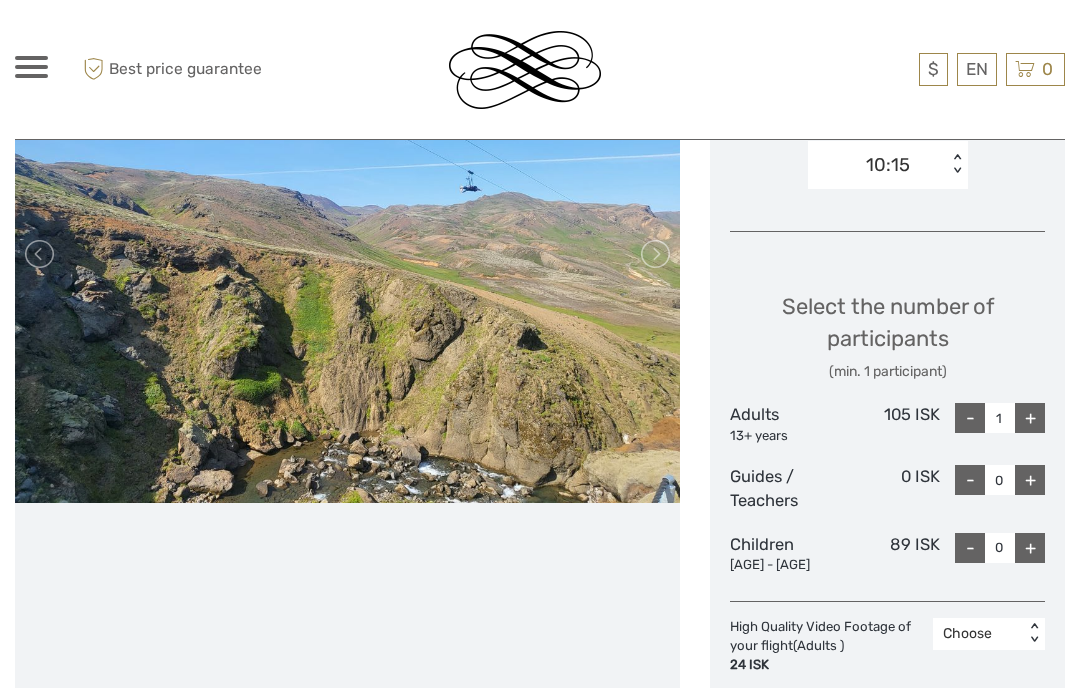 click at bounding box center (654, 254) 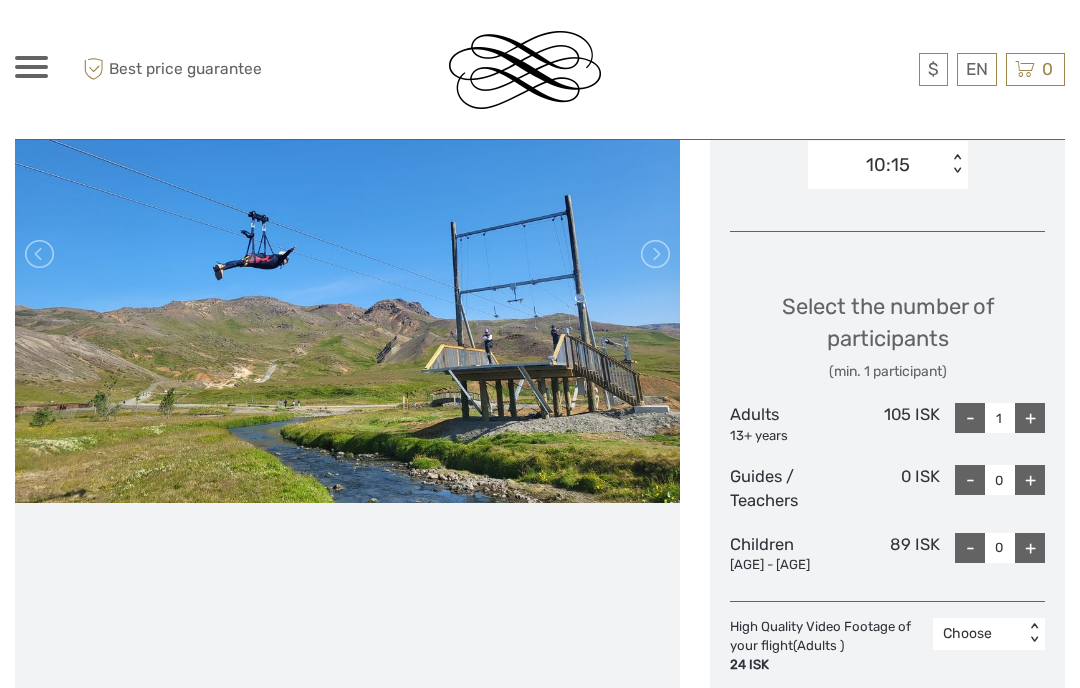 click at bounding box center (654, 254) 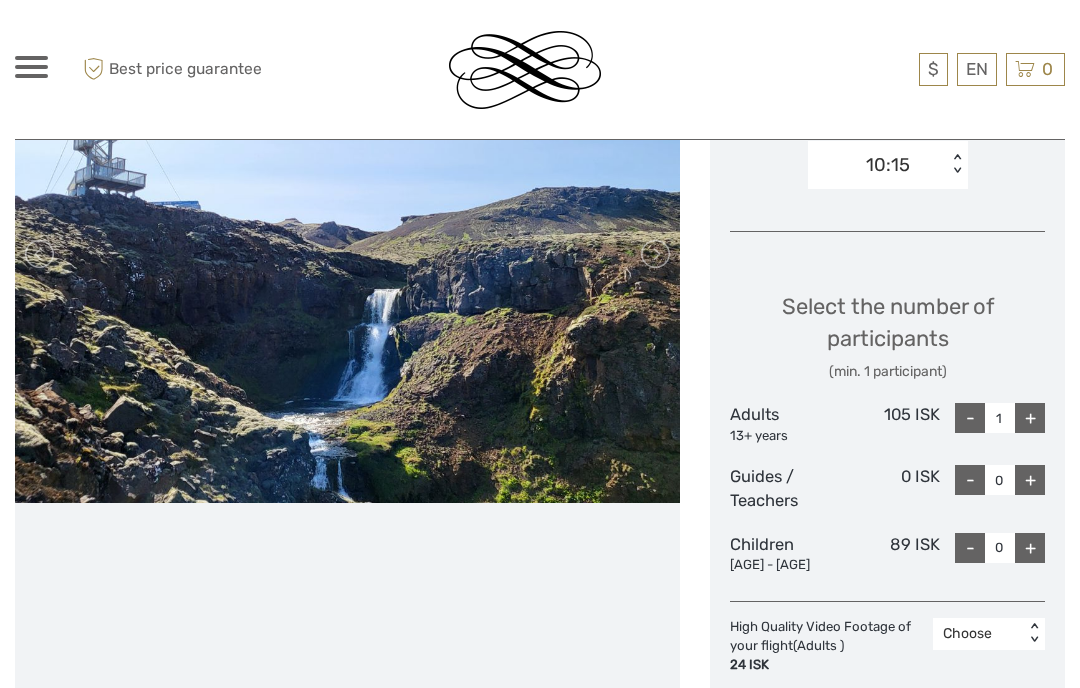 click at bounding box center (654, 254) 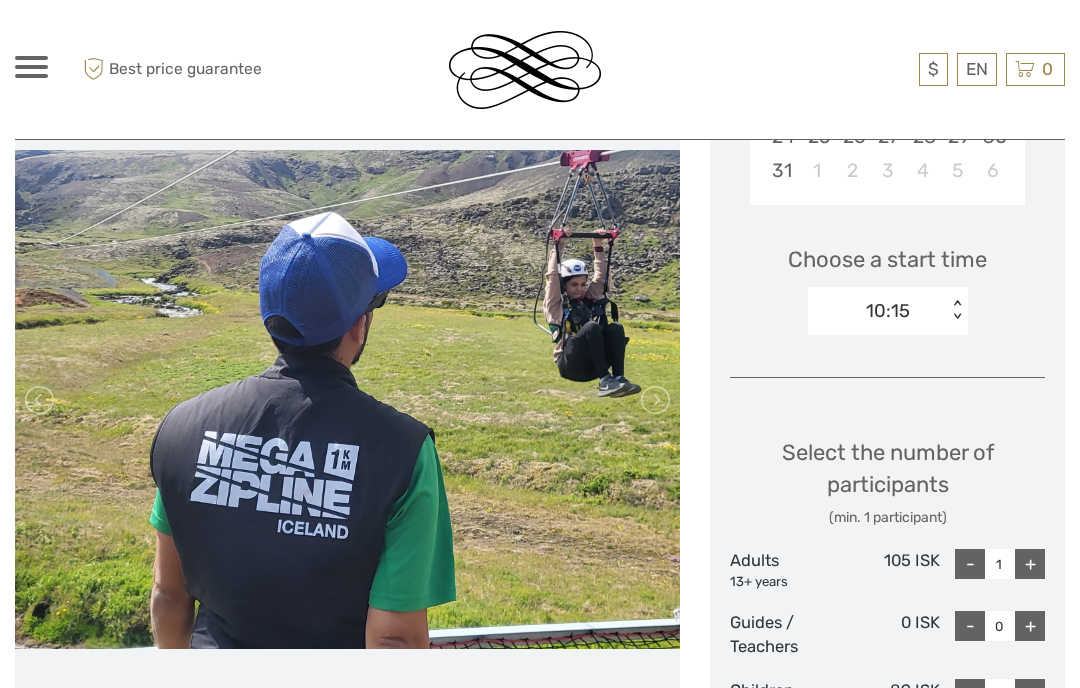 scroll, scrollTop: 578, scrollLeft: 0, axis: vertical 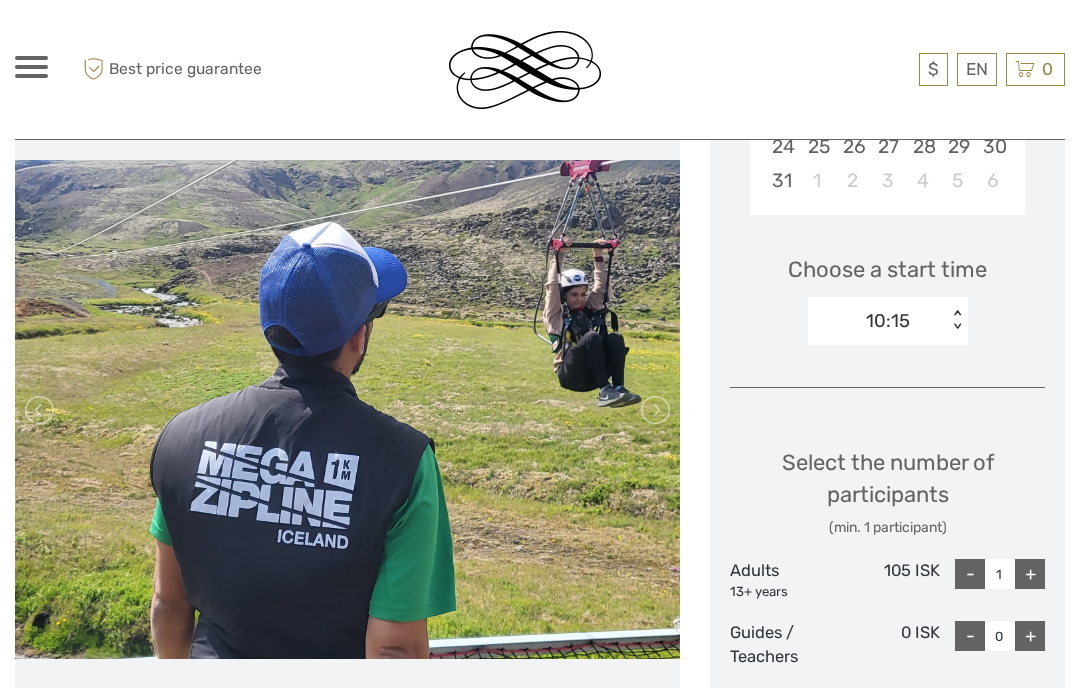 click at bounding box center [654, 410] 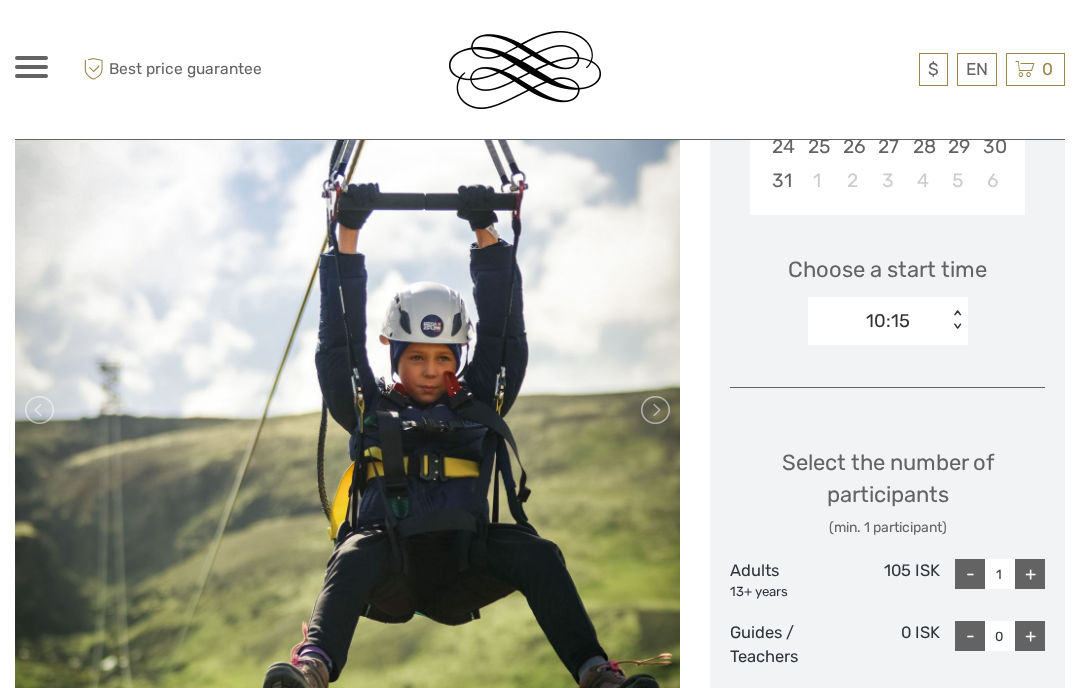 click at bounding box center (654, 410) 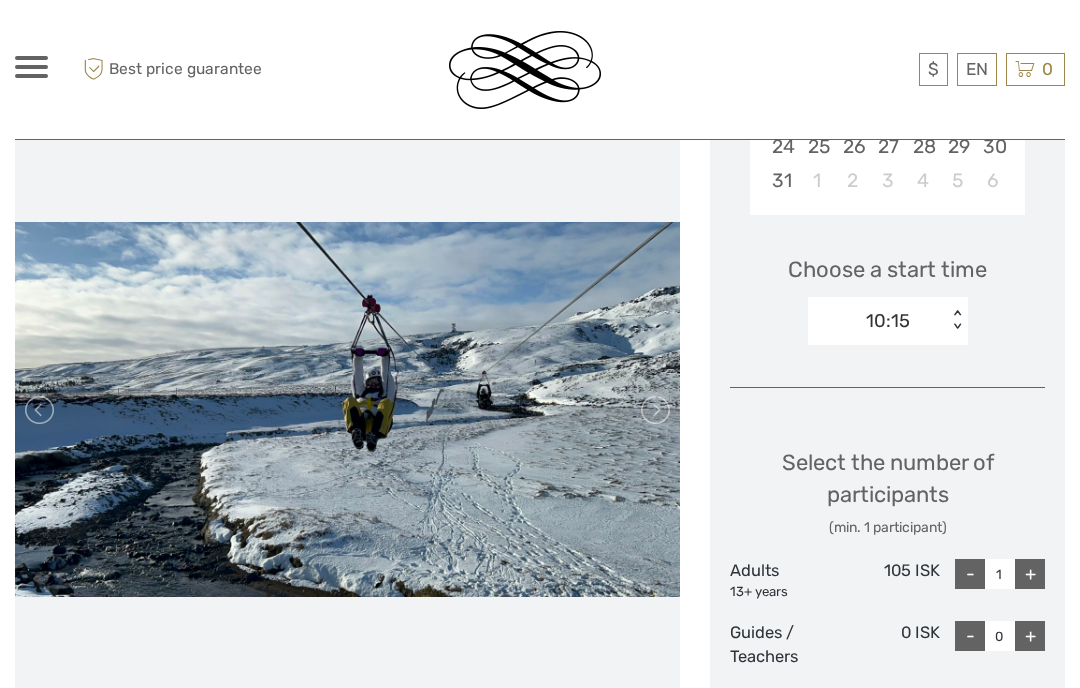 click at bounding box center (654, 410) 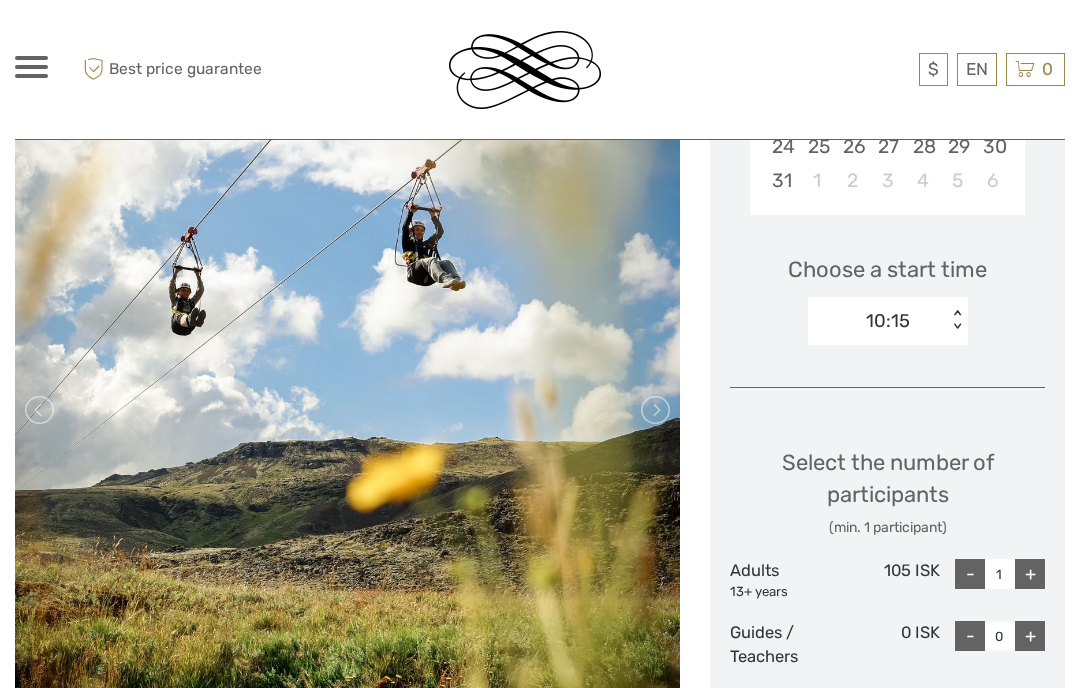 click at bounding box center (654, 410) 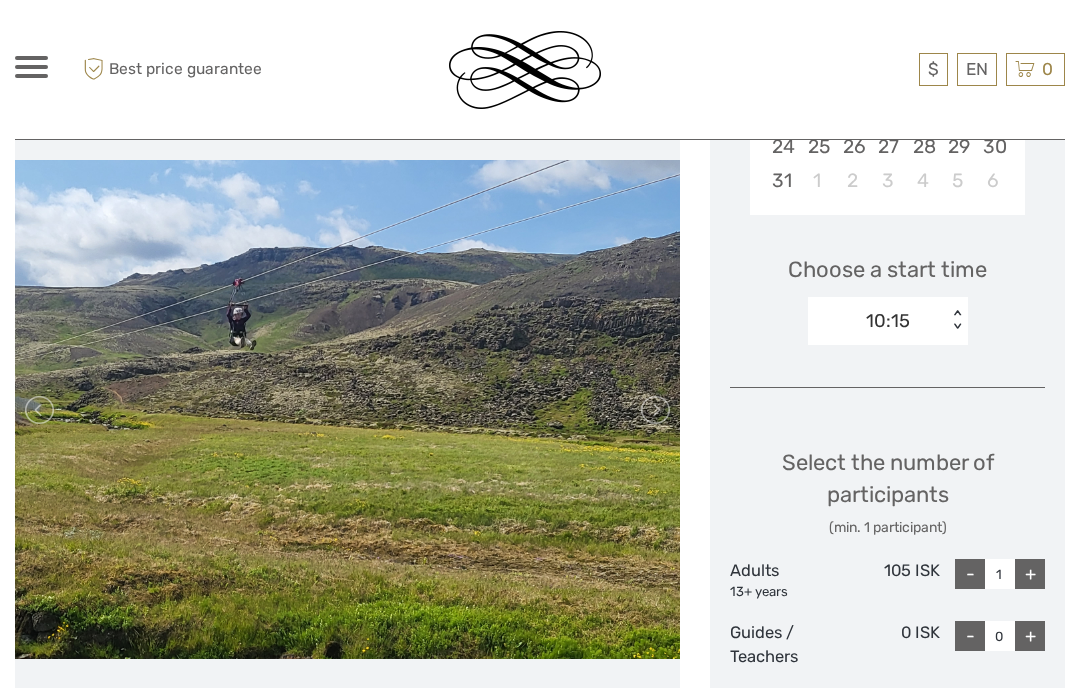 click at bounding box center [654, 410] 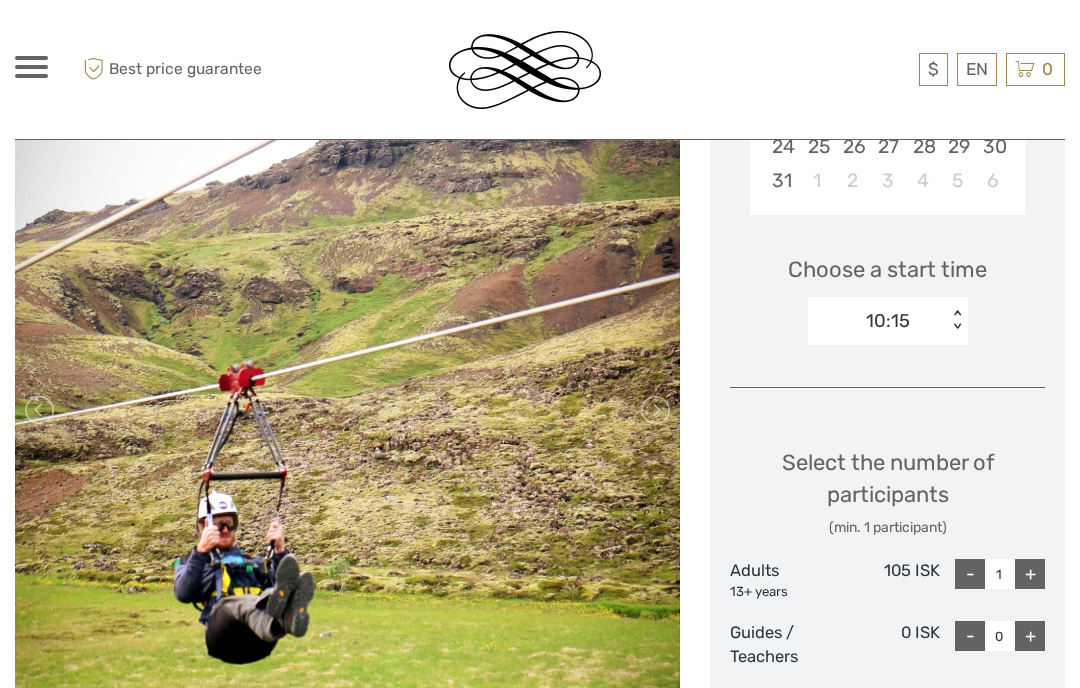 click at bounding box center (654, 410) 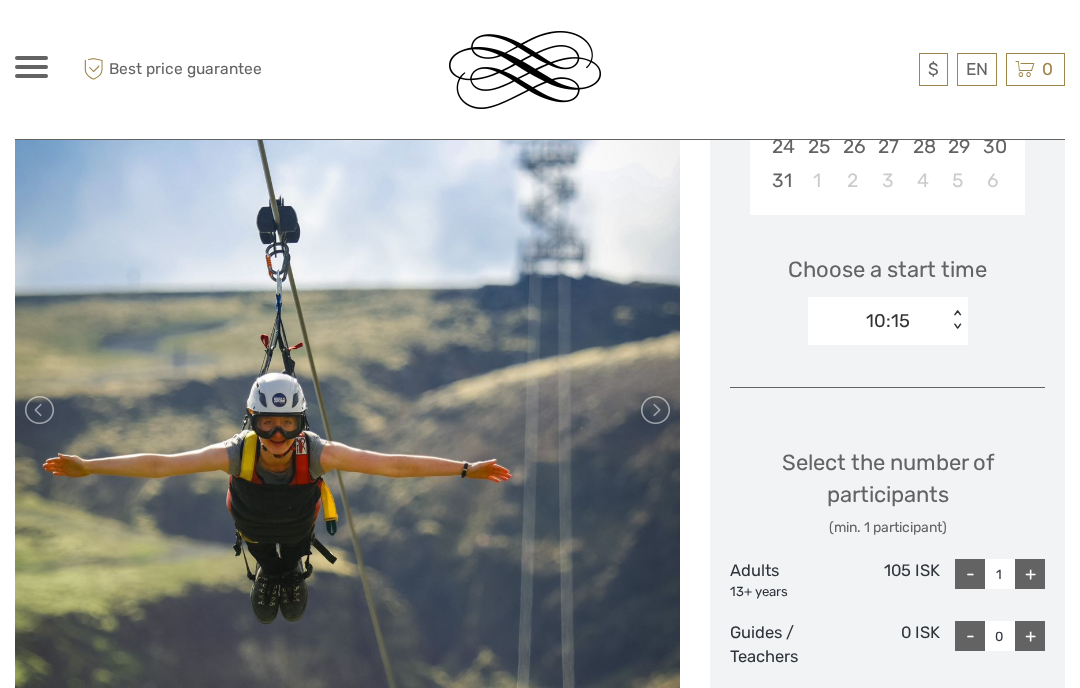 click at bounding box center [654, 410] 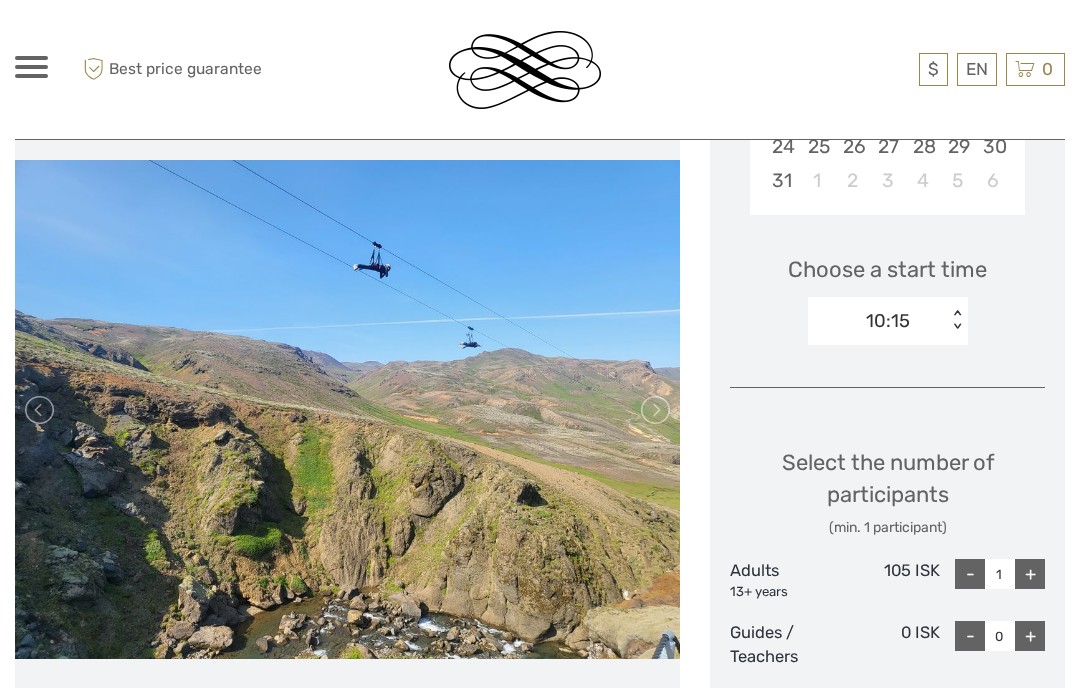 click at bounding box center (654, 410) 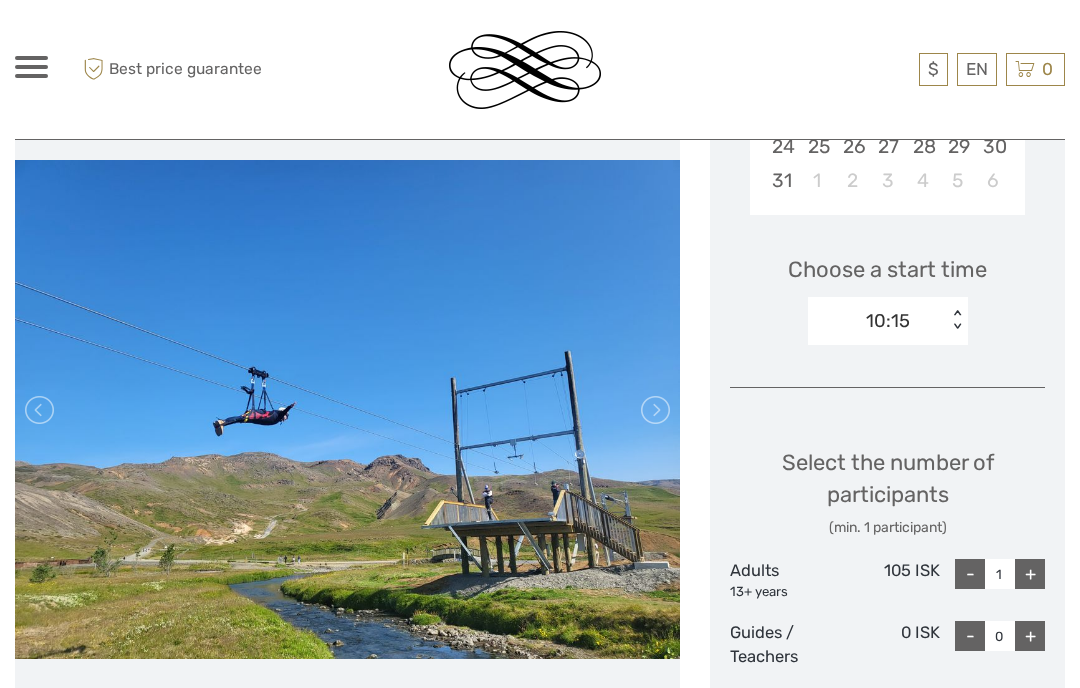 click at bounding box center [654, 410] 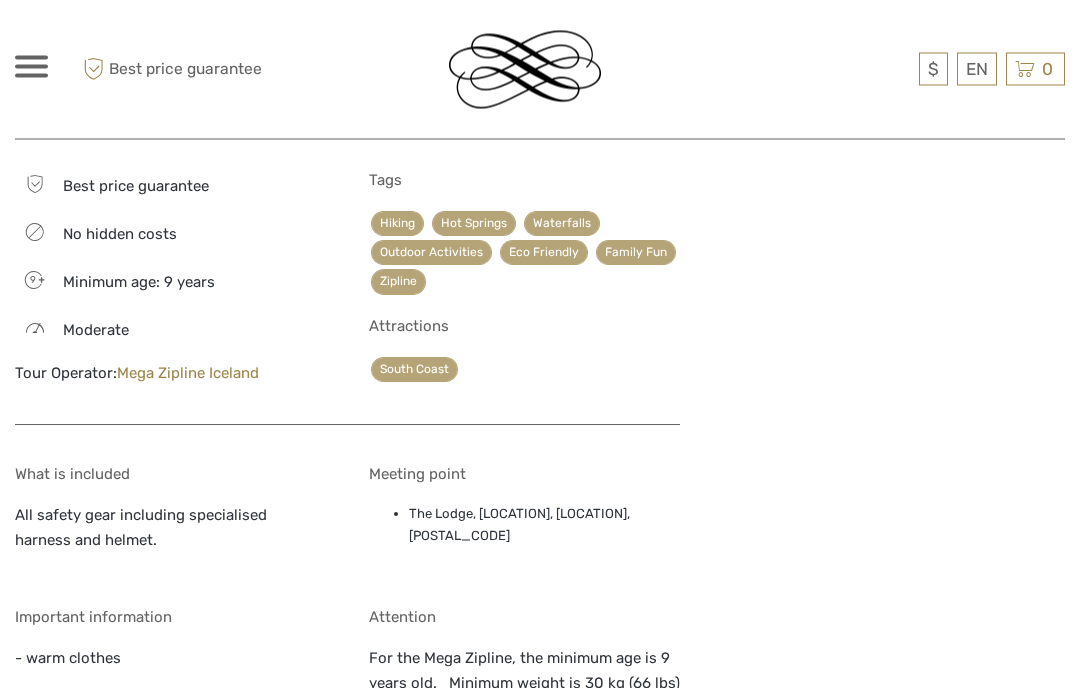 scroll, scrollTop: 1925, scrollLeft: 0, axis: vertical 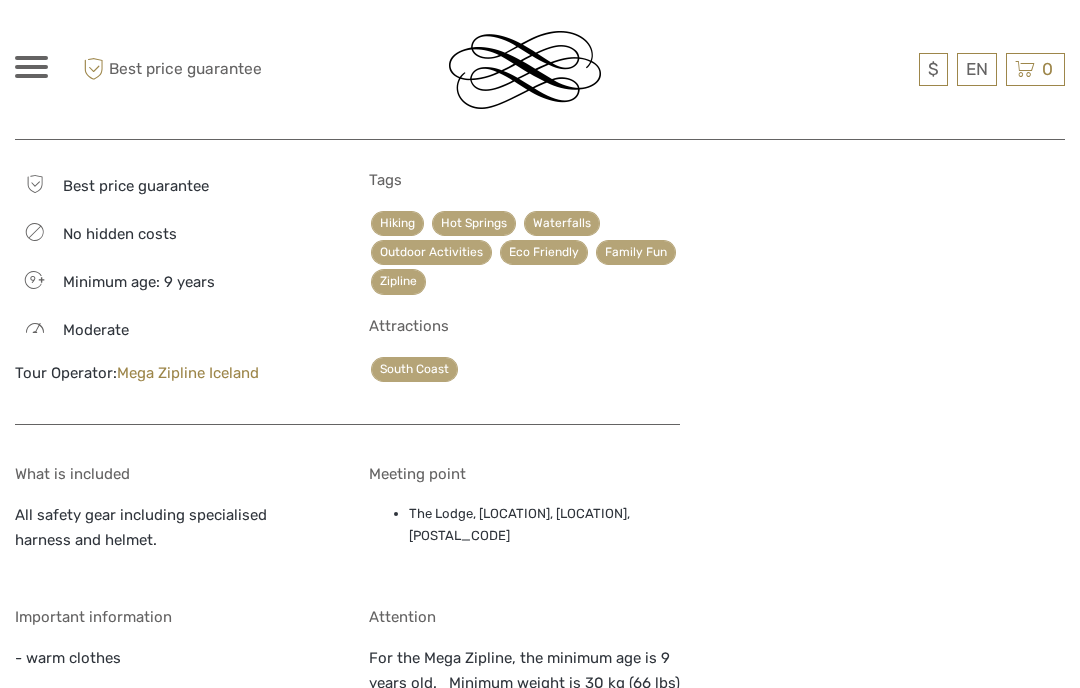 click on "Mega Zipline Iceland" at bounding box center [188, 373] 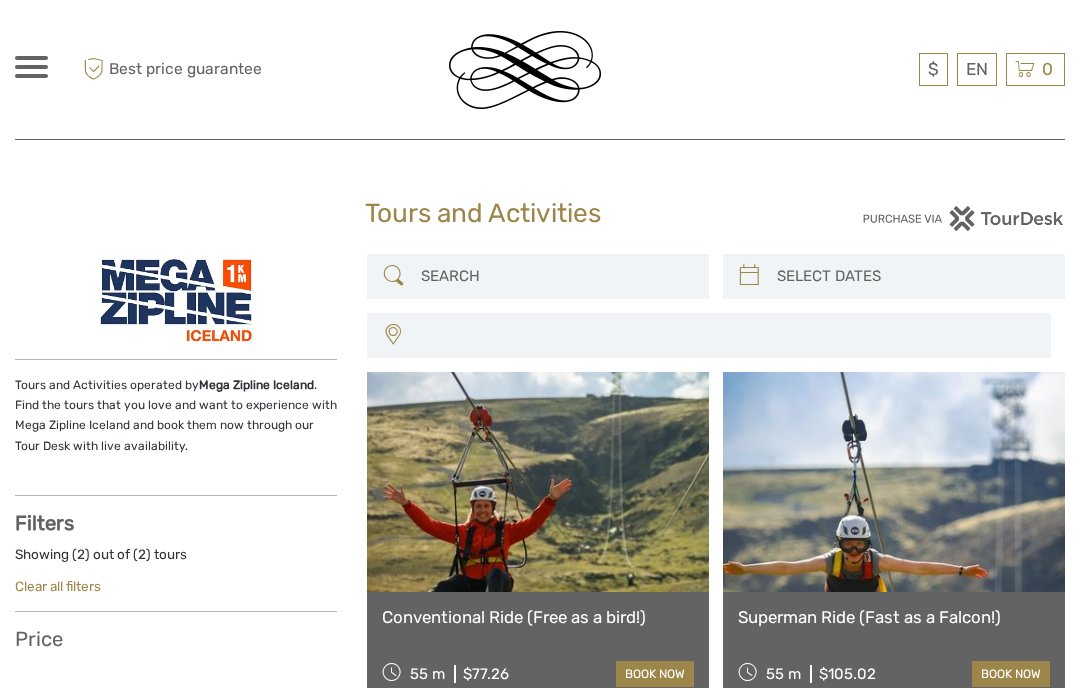 select 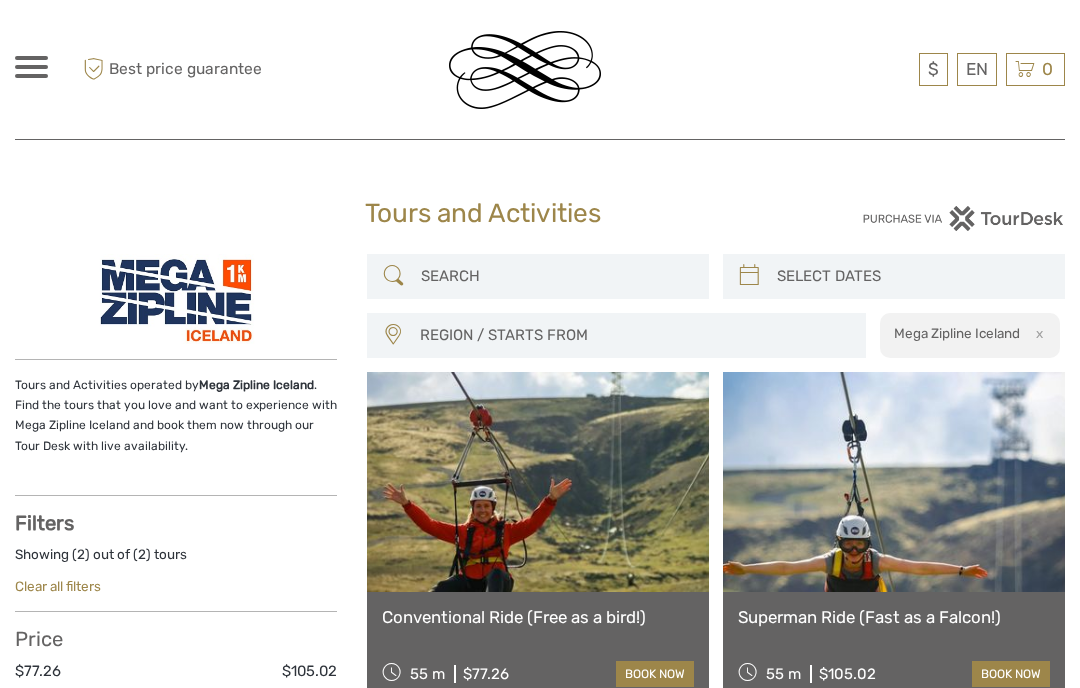 scroll, scrollTop: 0, scrollLeft: 0, axis: both 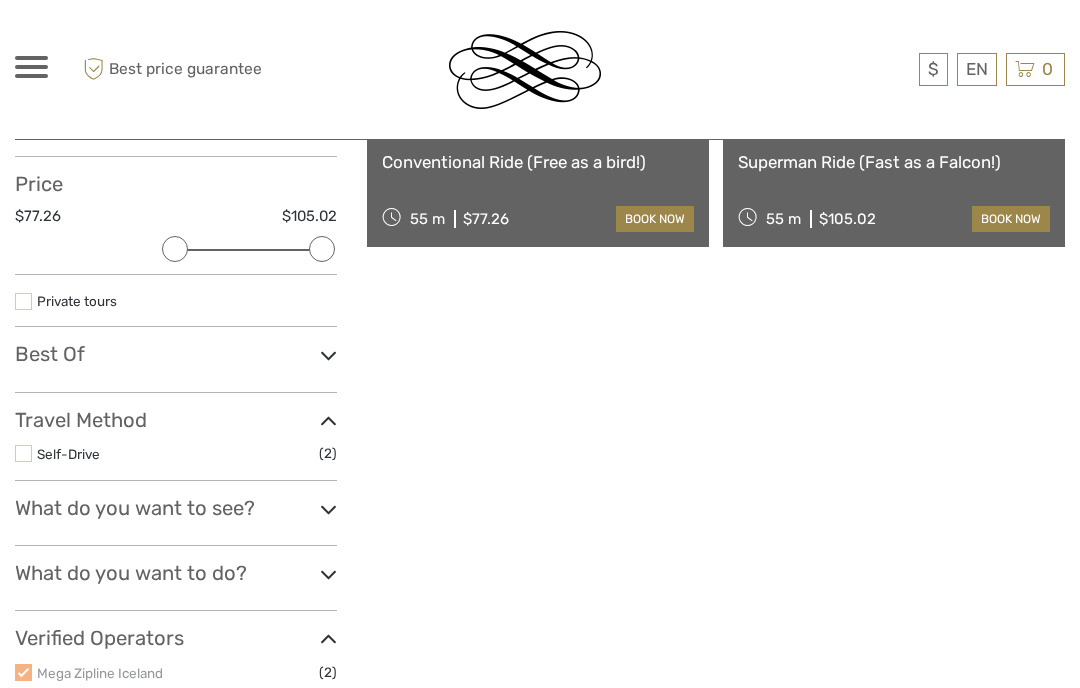 click at bounding box center (328, 574) 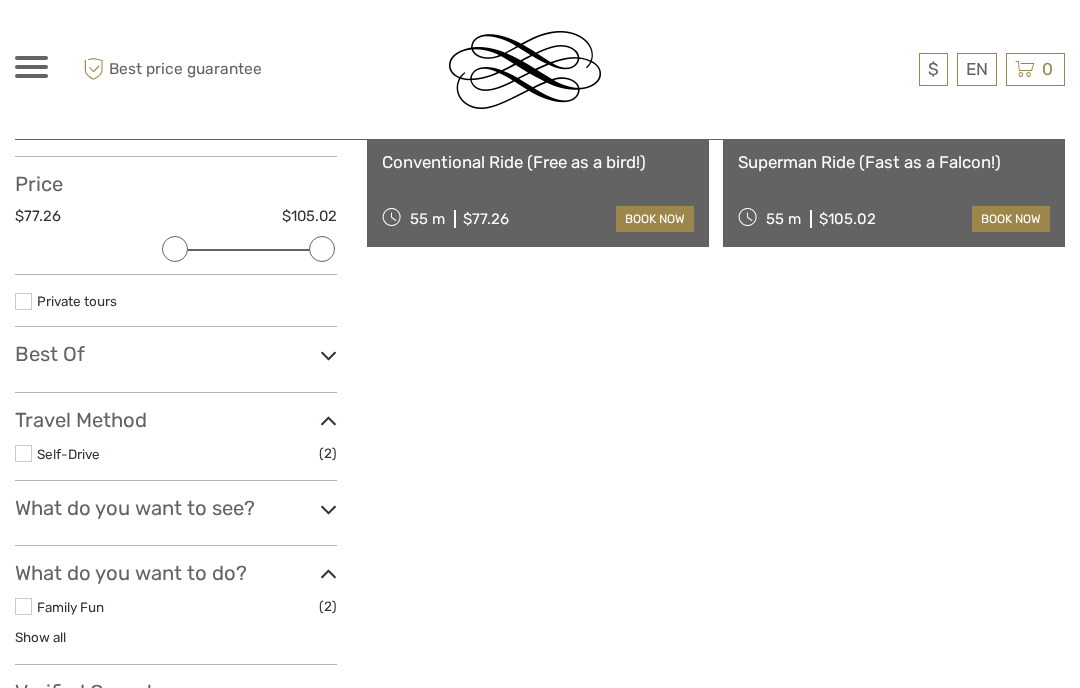 click at bounding box center (328, 509) 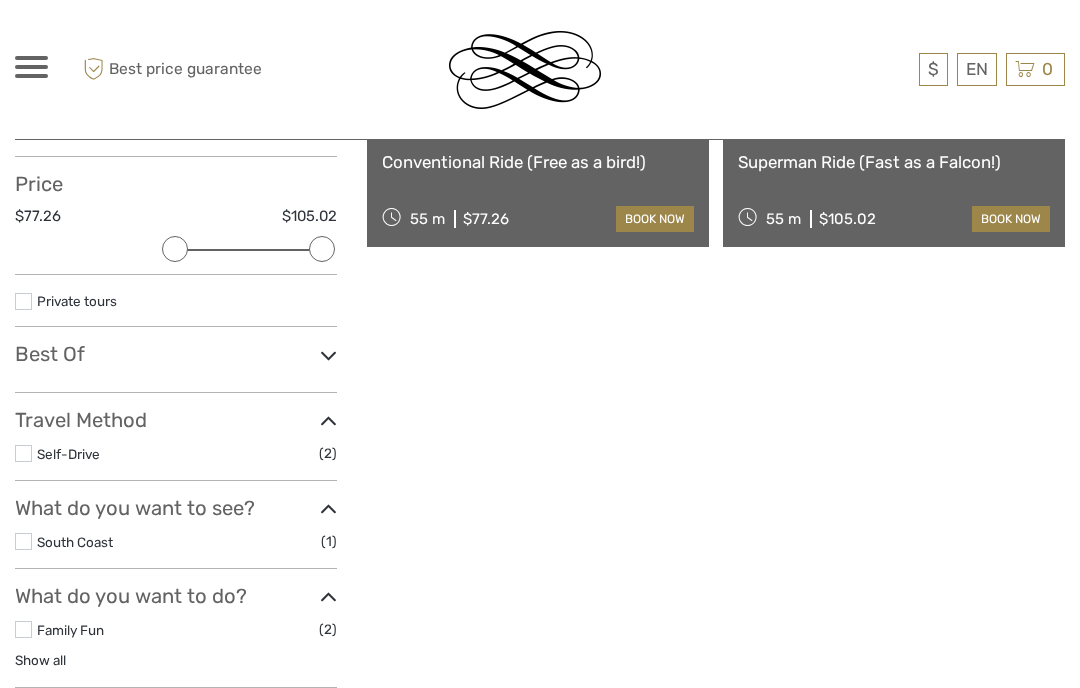 click at bounding box center [328, 421] 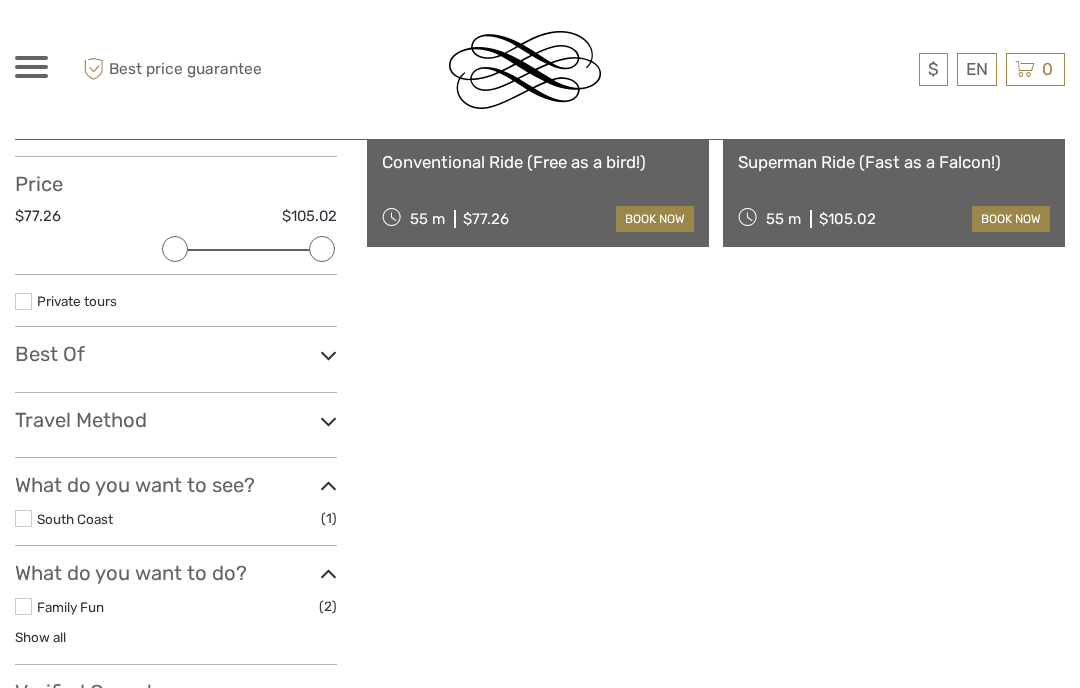 click on "Travel Method" at bounding box center (176, 420) 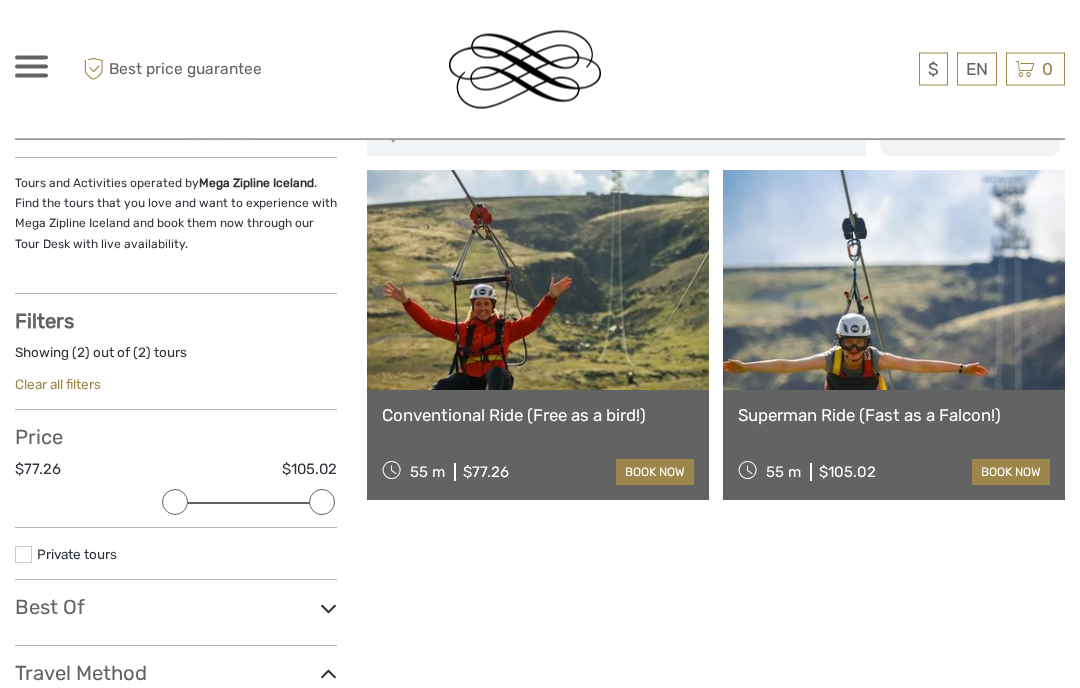 scroll, scrollTop: 202, scrollLeft: 0, axis: vertical 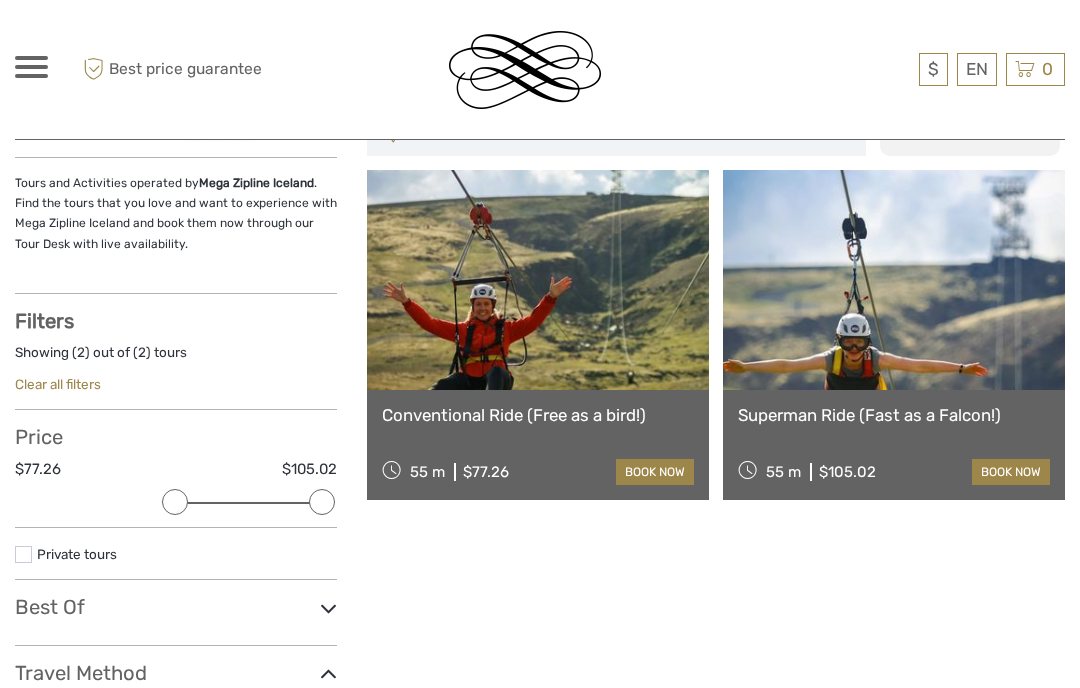 click at bounding box center [894, 280] 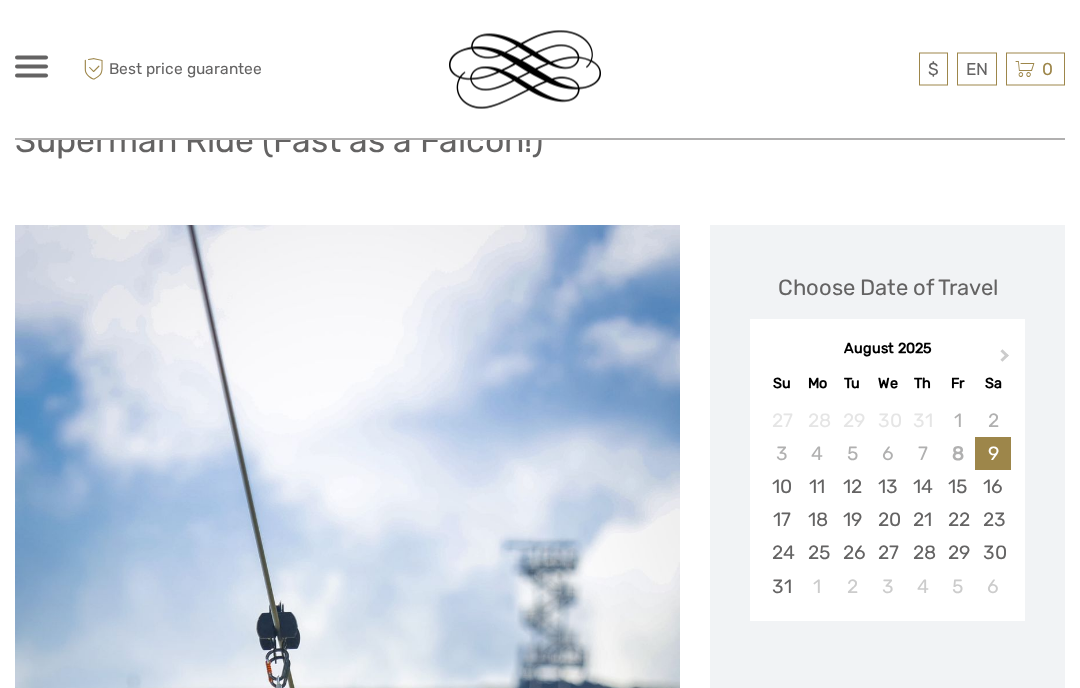 scroll, scrollTop: 0, scrollLeft: 0, axis: both 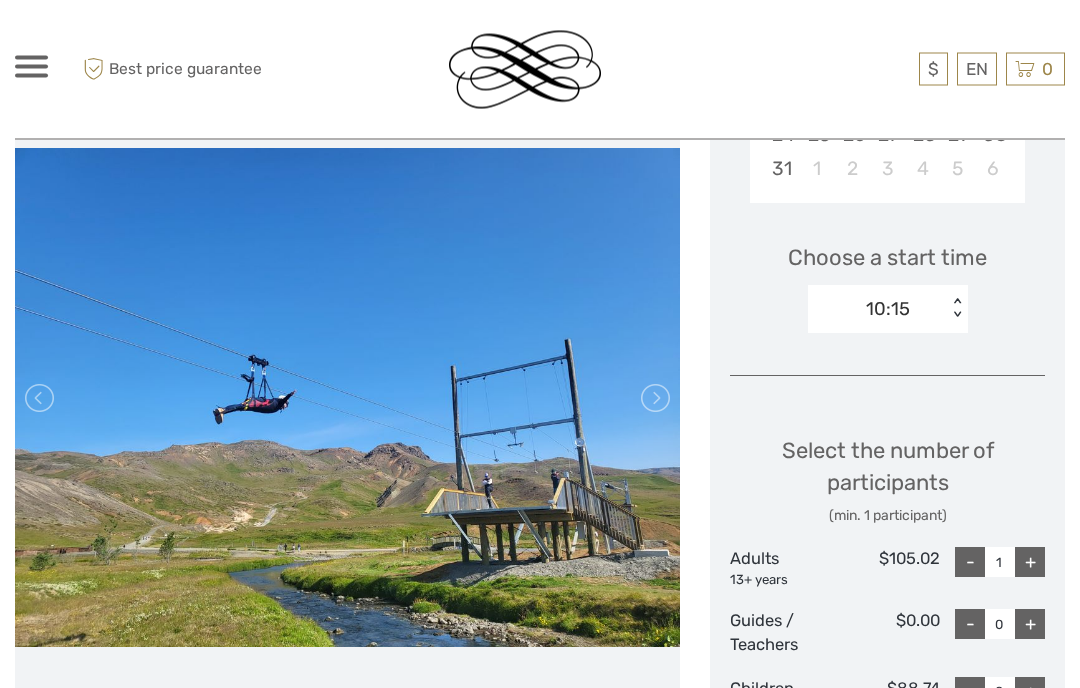 click at bounding box center [654, 399] 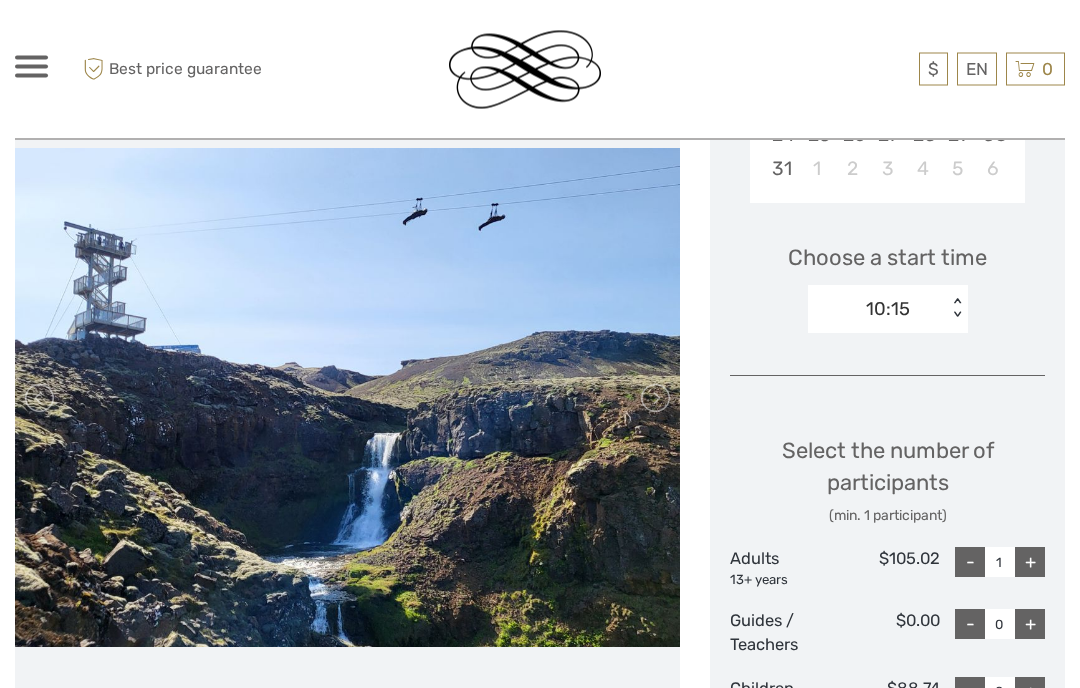 scroll, scrollTop: 590, scrollLeft: 0, axis: vertical 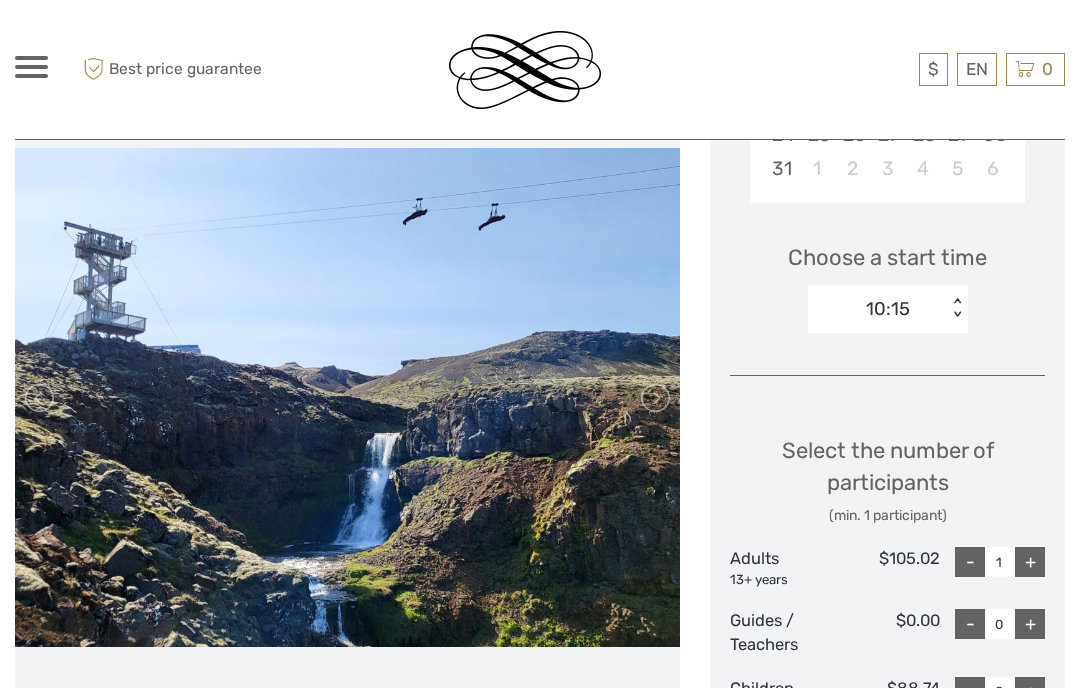 click at bounding box center (654, 398) 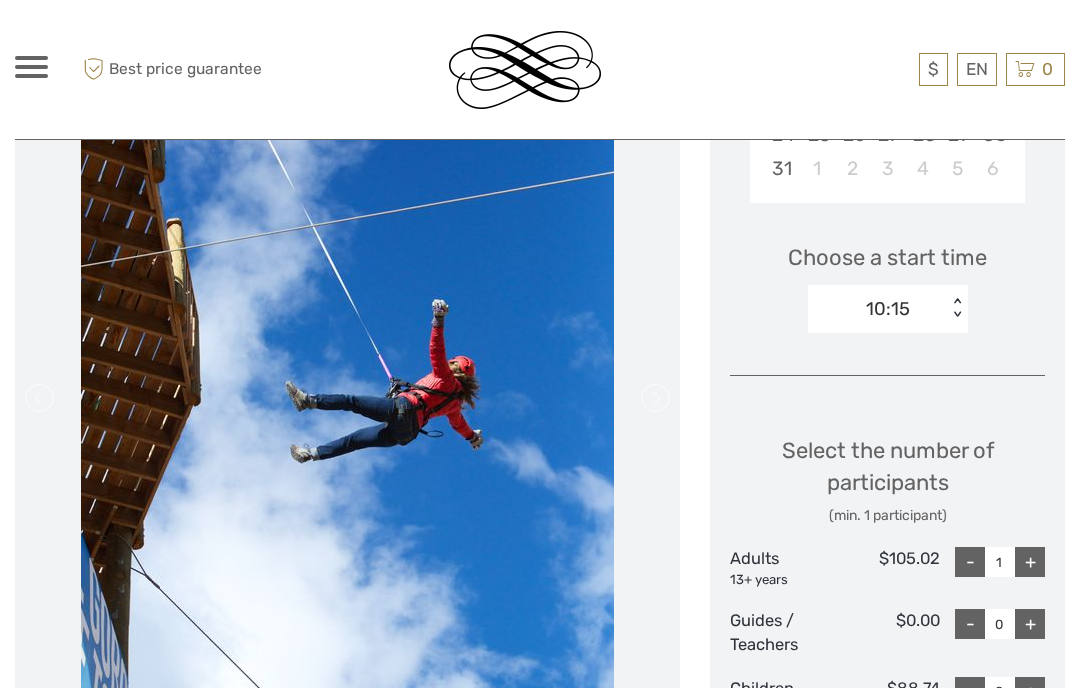 click at bounding box center (654, 398) 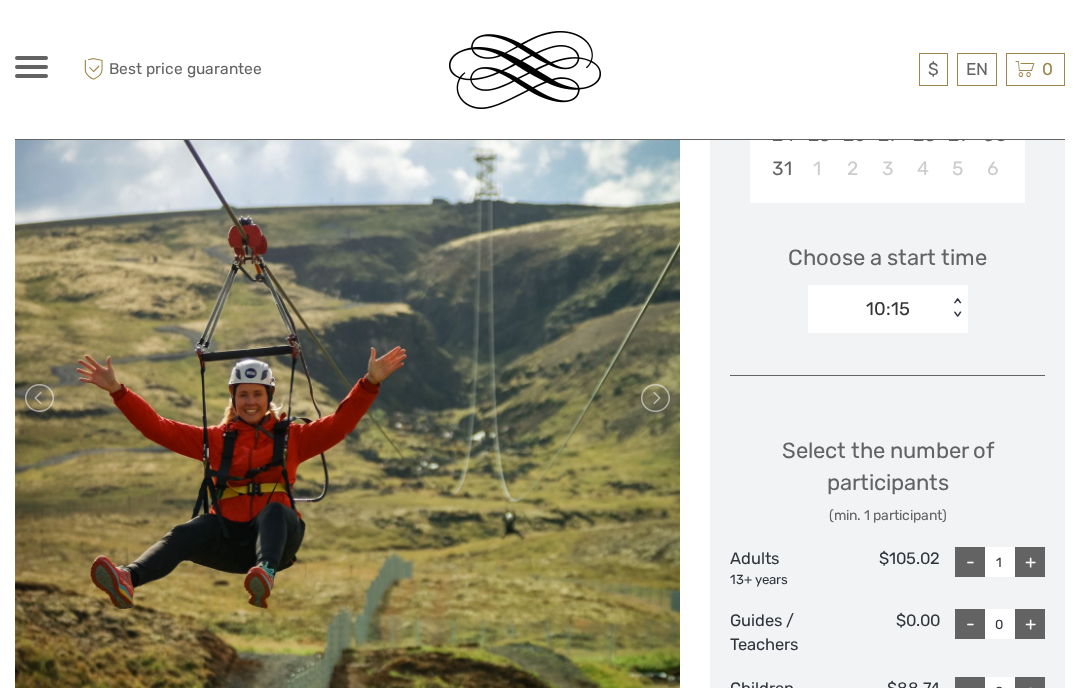 click at bounding box center (654, 398) 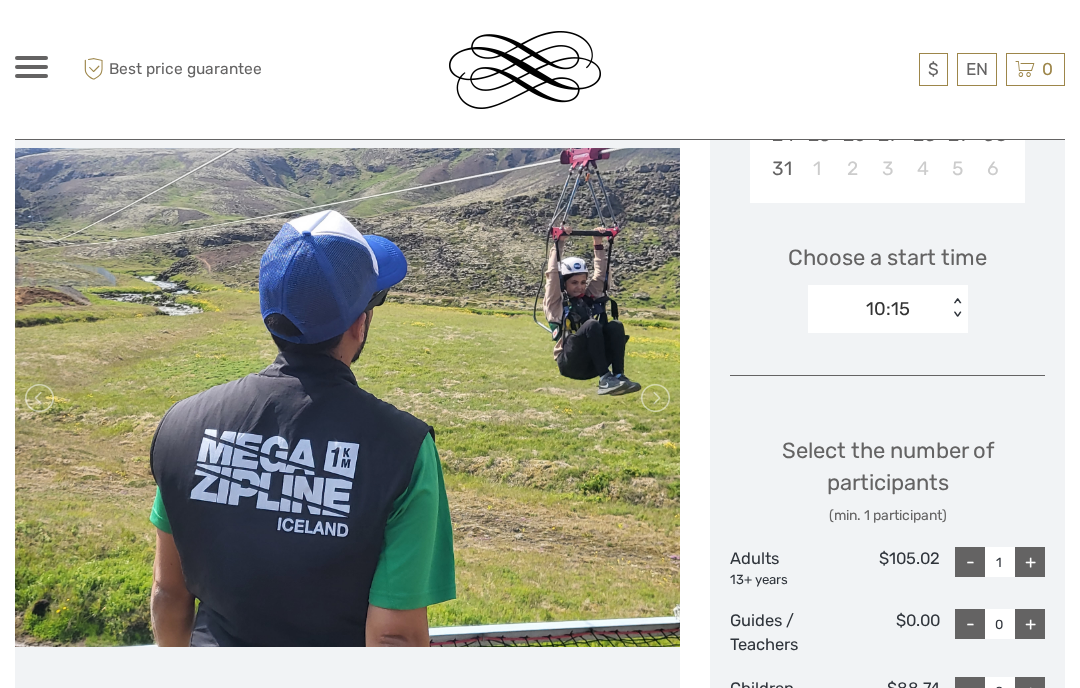 click at bounding box center (654, 398) 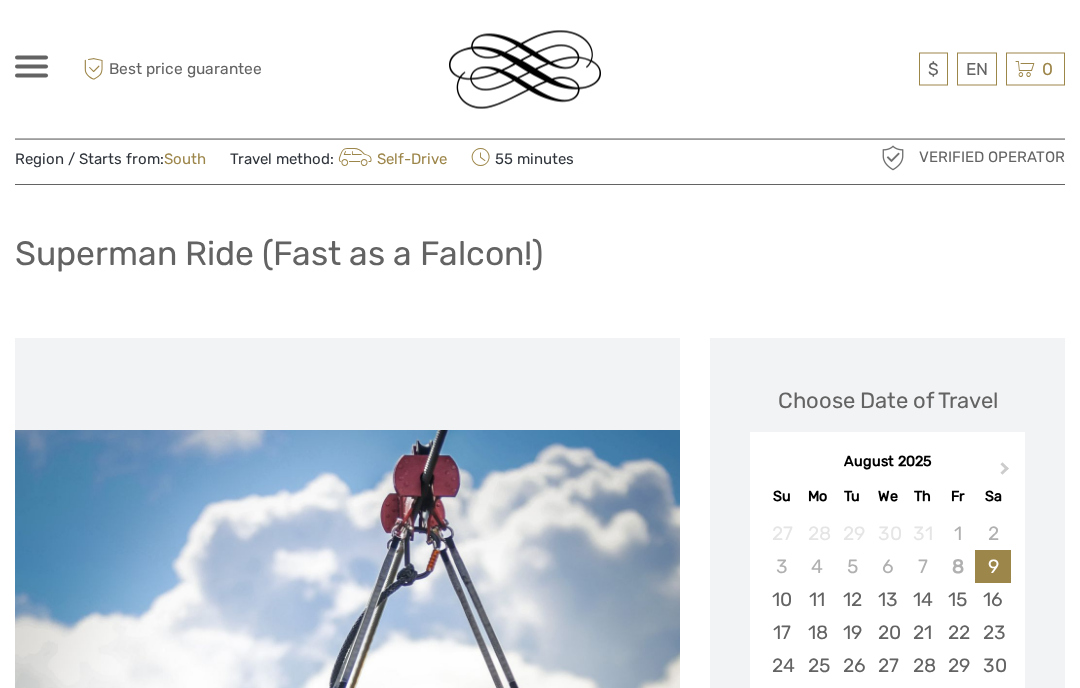 scroll, scrollTop: 52, scrollLeft: 0, axis: vertical 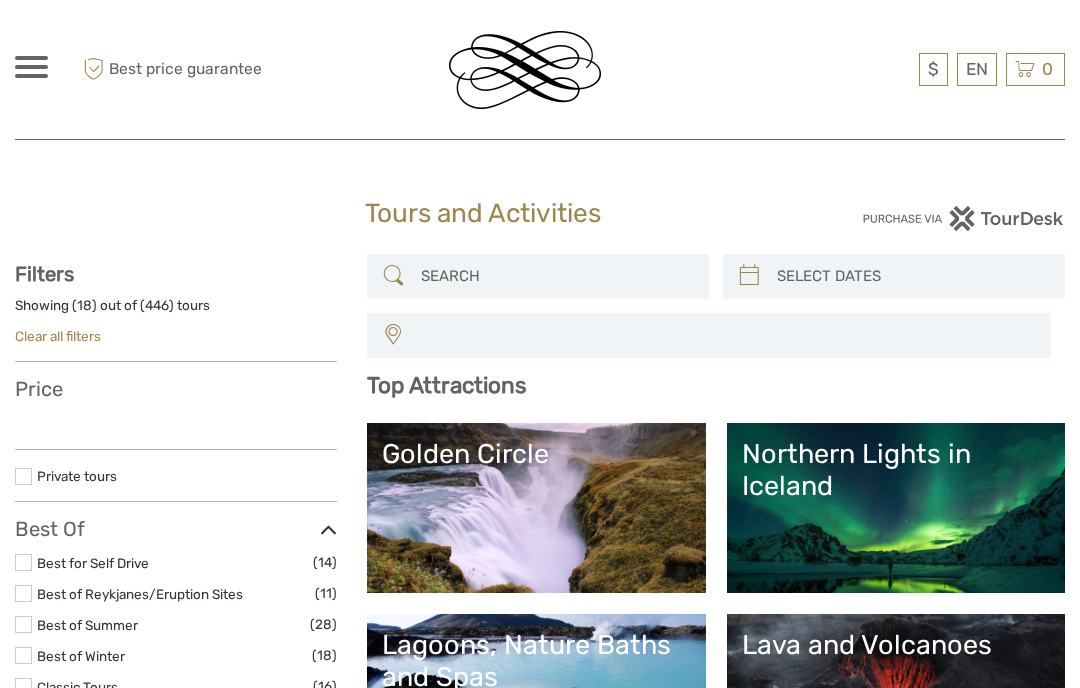 select 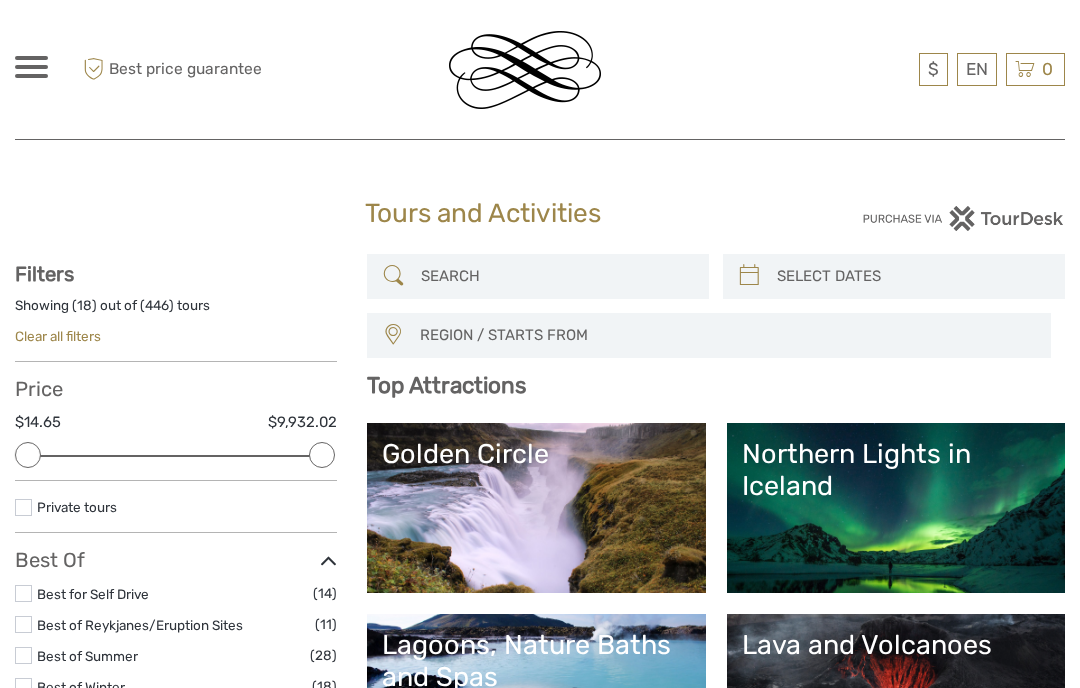 scroll, scrollTop: 0, scrollLeft: 0, axis: both 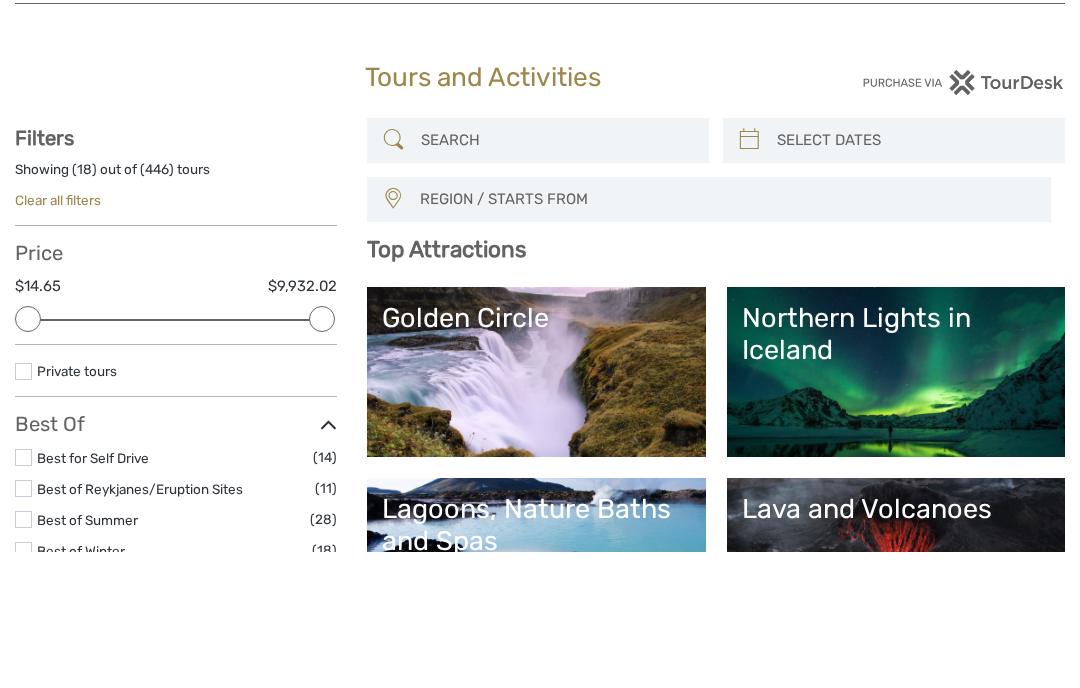 type on "Z" 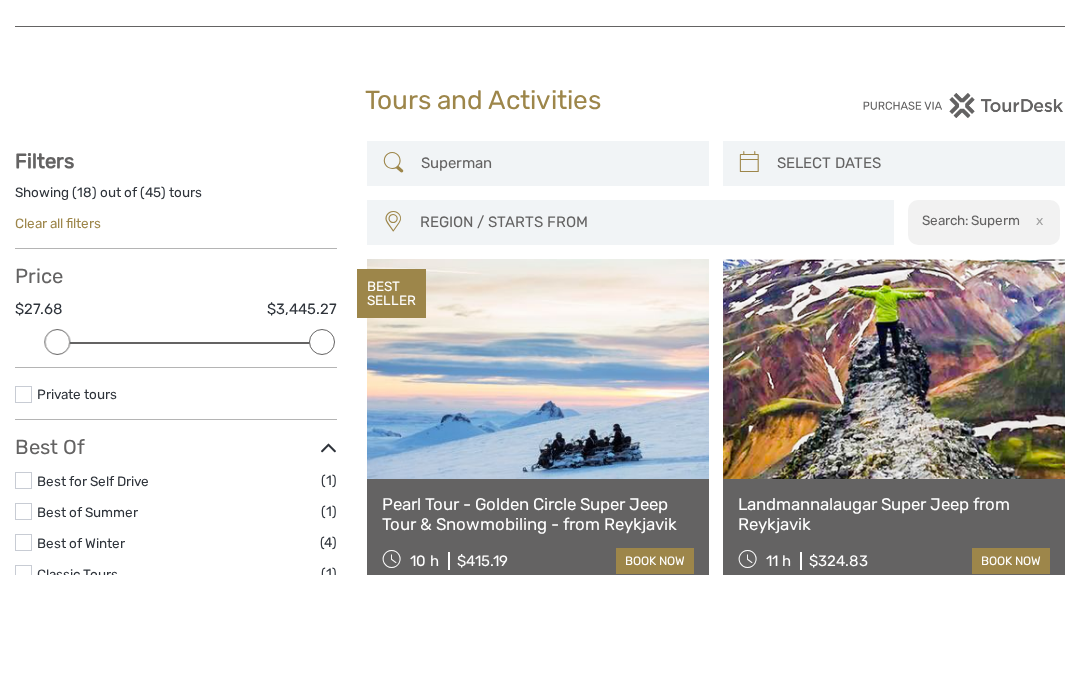 scroll, scrollTop: 113, scrollLeft: 0, axis: vertical 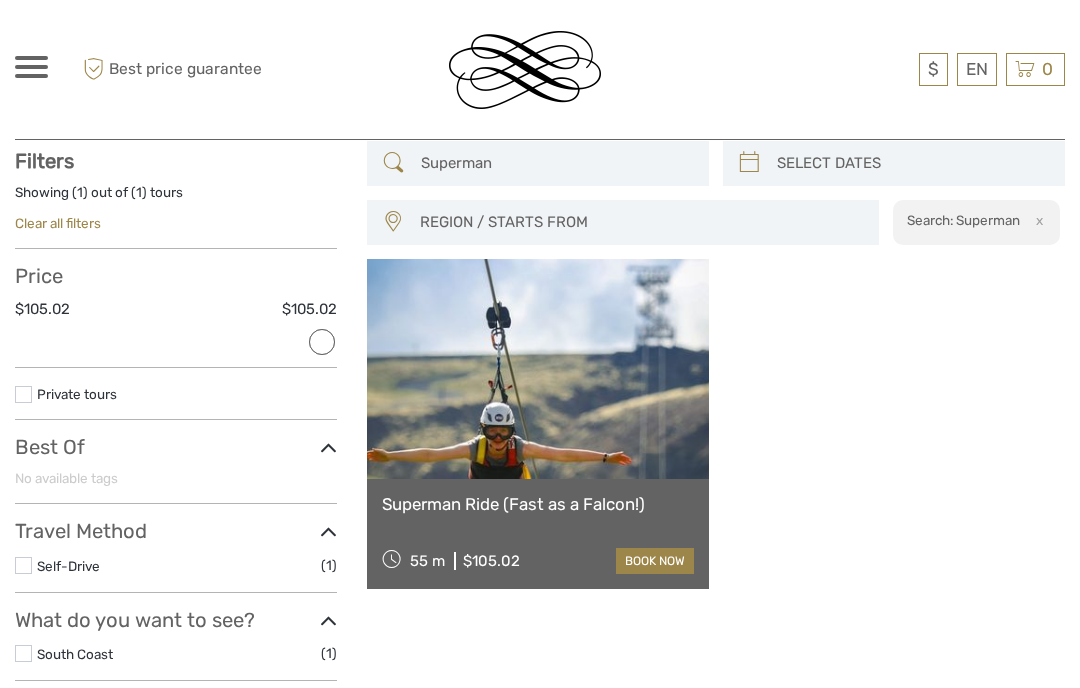 type on "Superman" 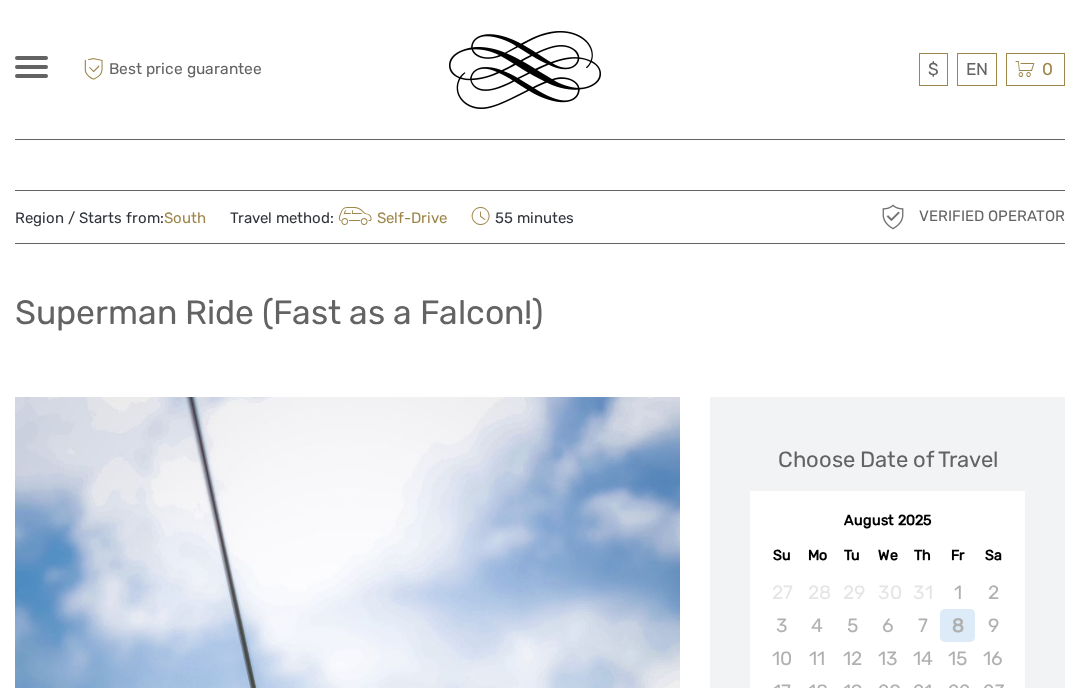 scroll, scrollTop: 0, scrollLeft: 0, axis: both 